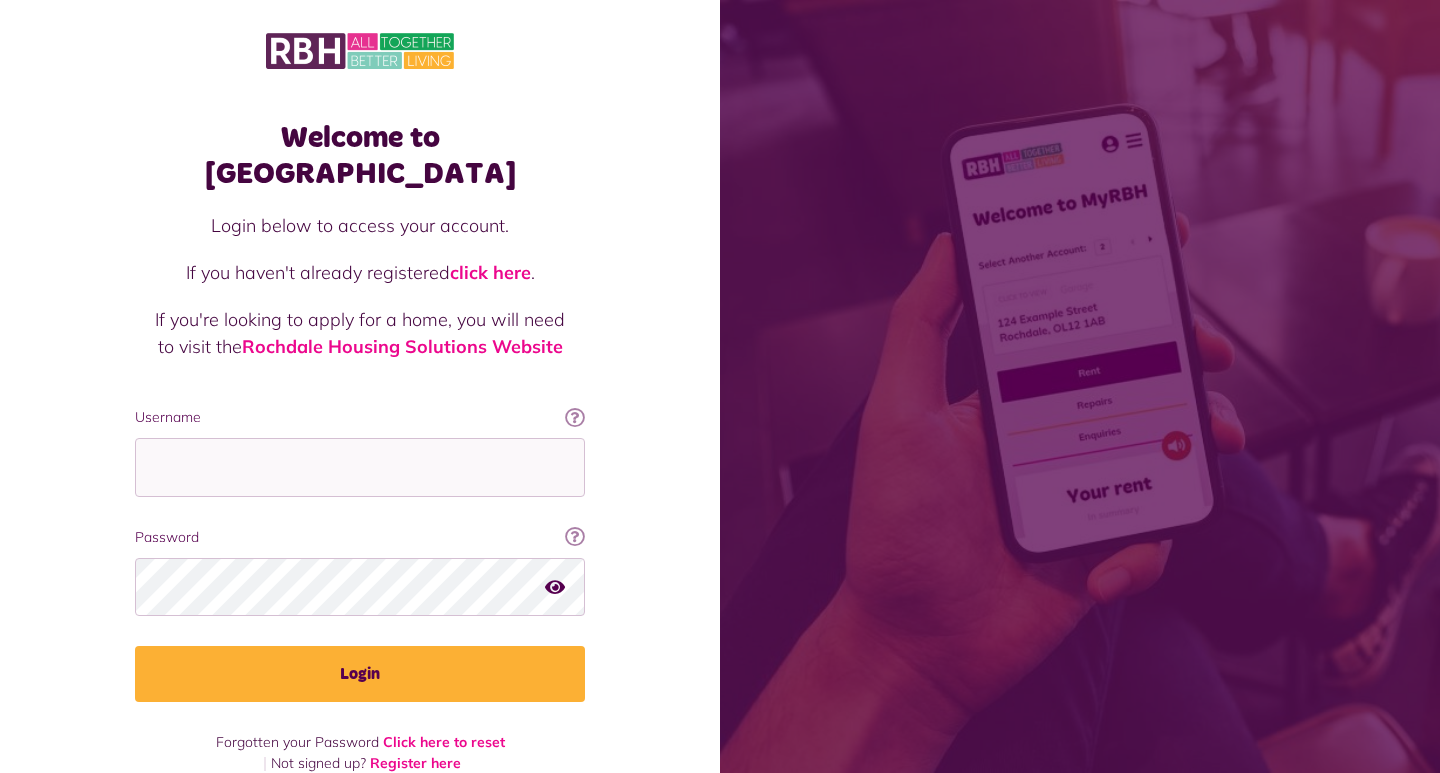 scroll, scrollTop: 0, scrollLeft: 0, axis: both 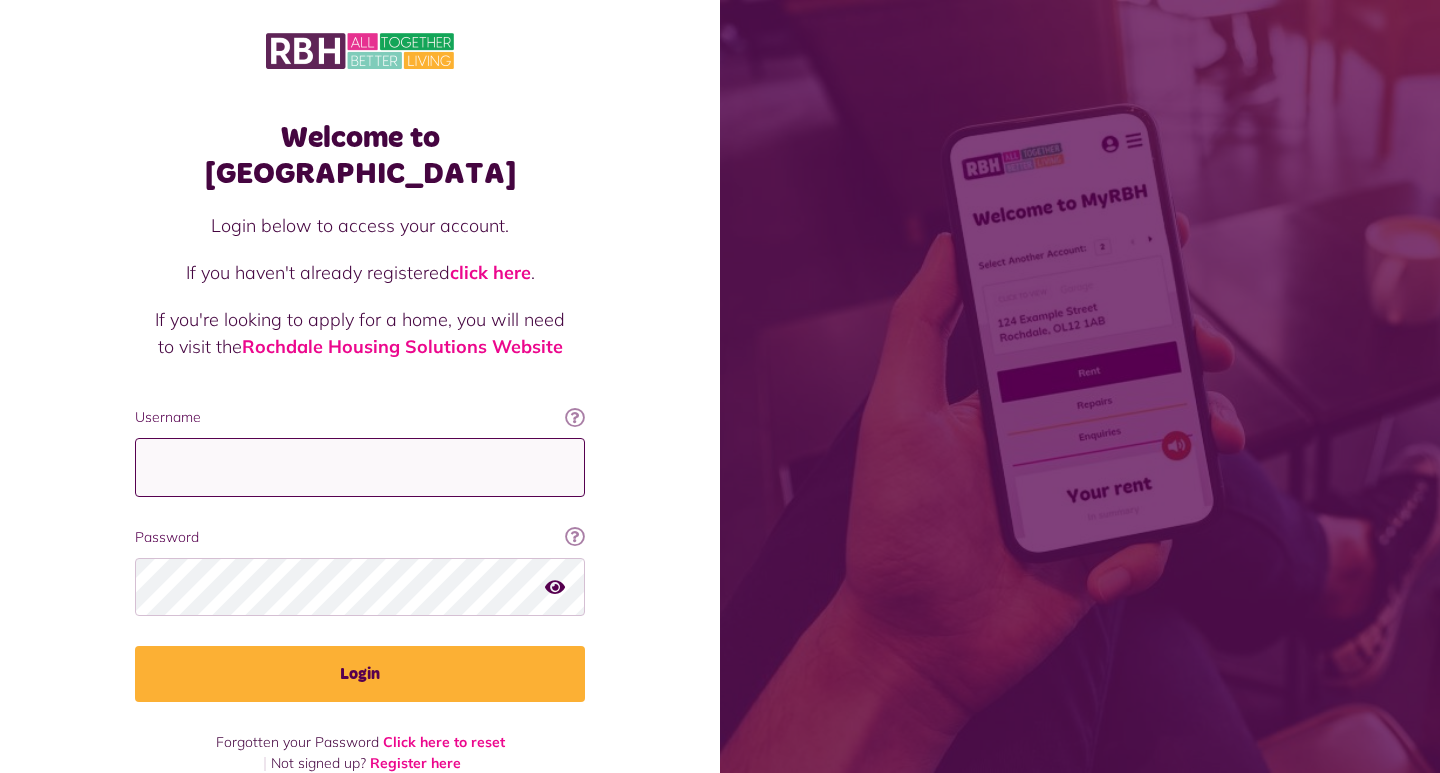 click on "Username" at bounding box center (360, 467) 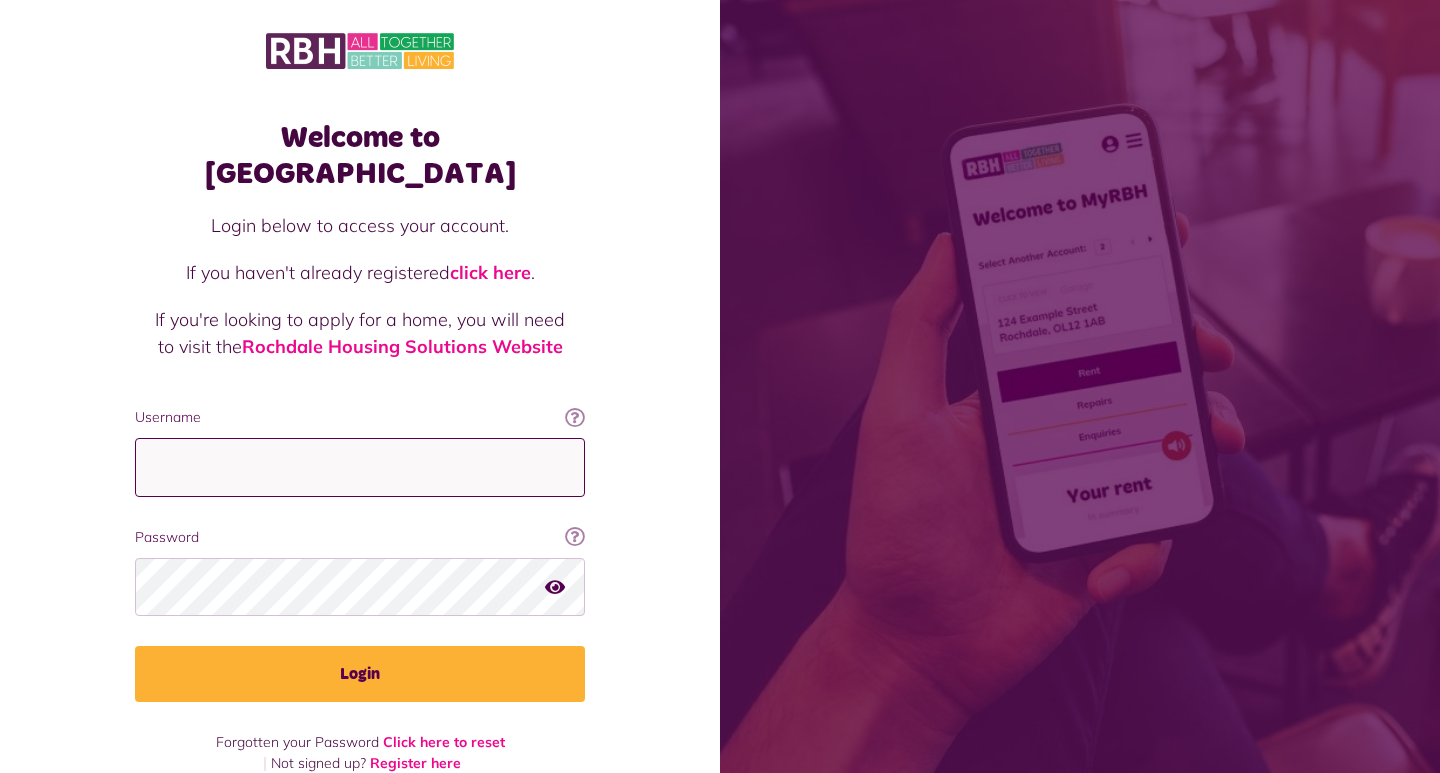 type on "**********" 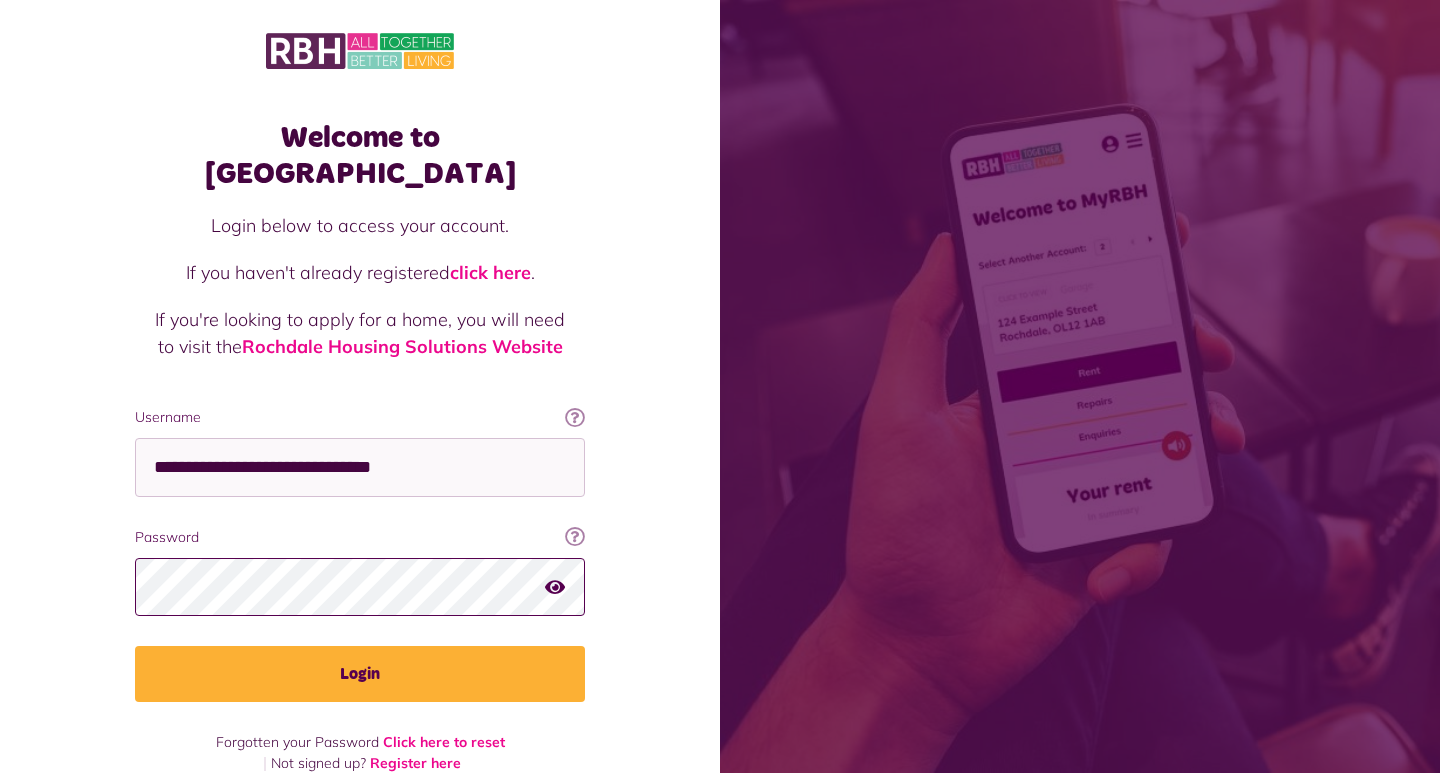click on "Login" at bounding box center (360, 674) 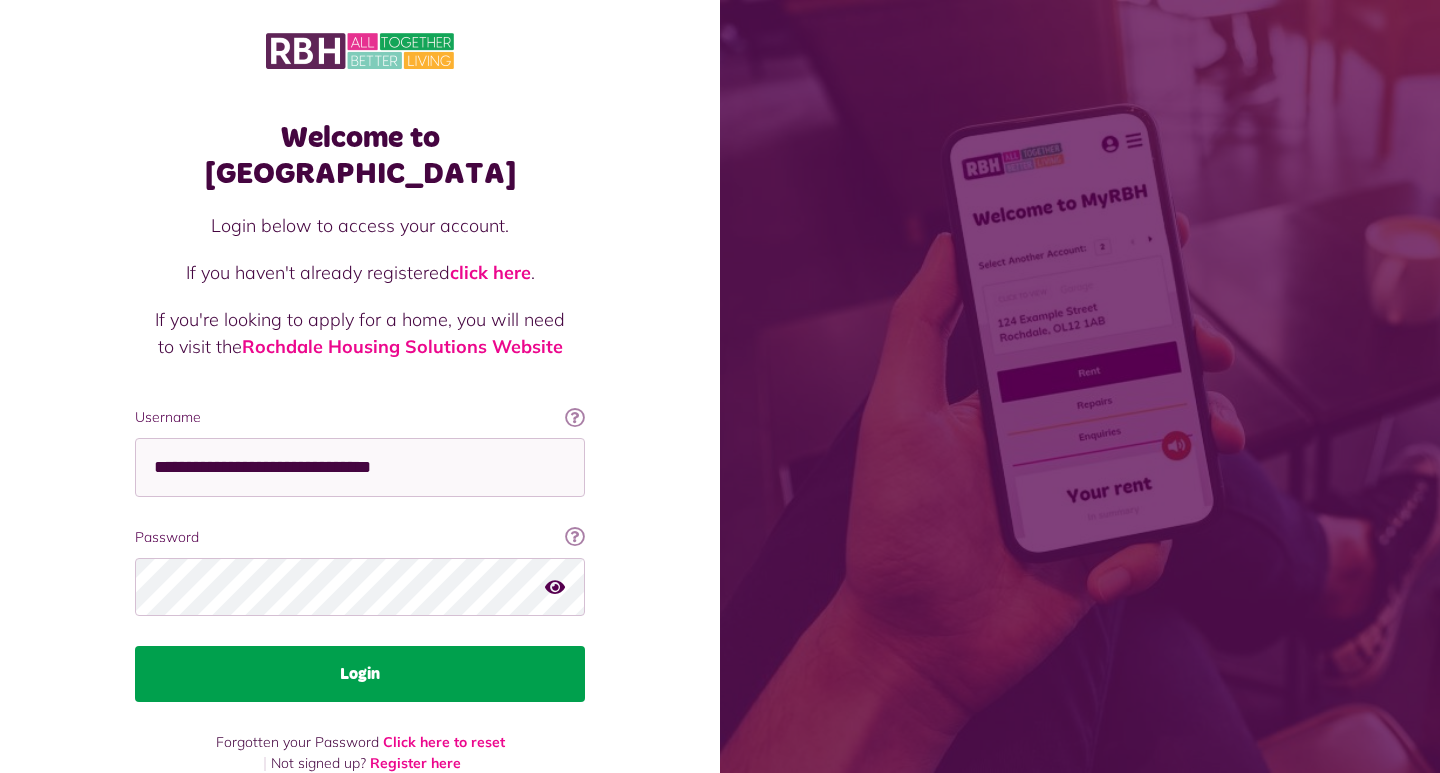 click on "Login" at bounding box center [360, 674] 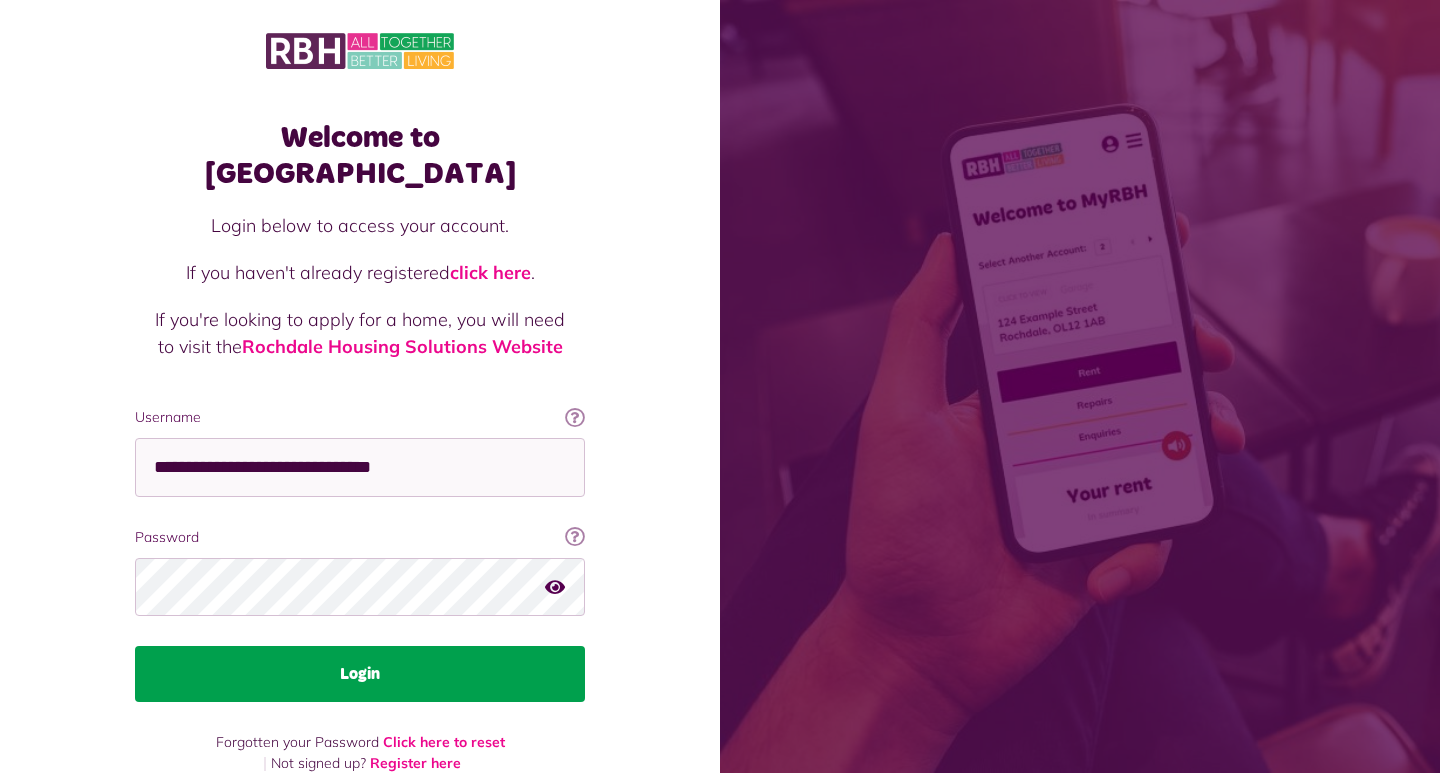 click on "Login" at bounding box center [360, 674] 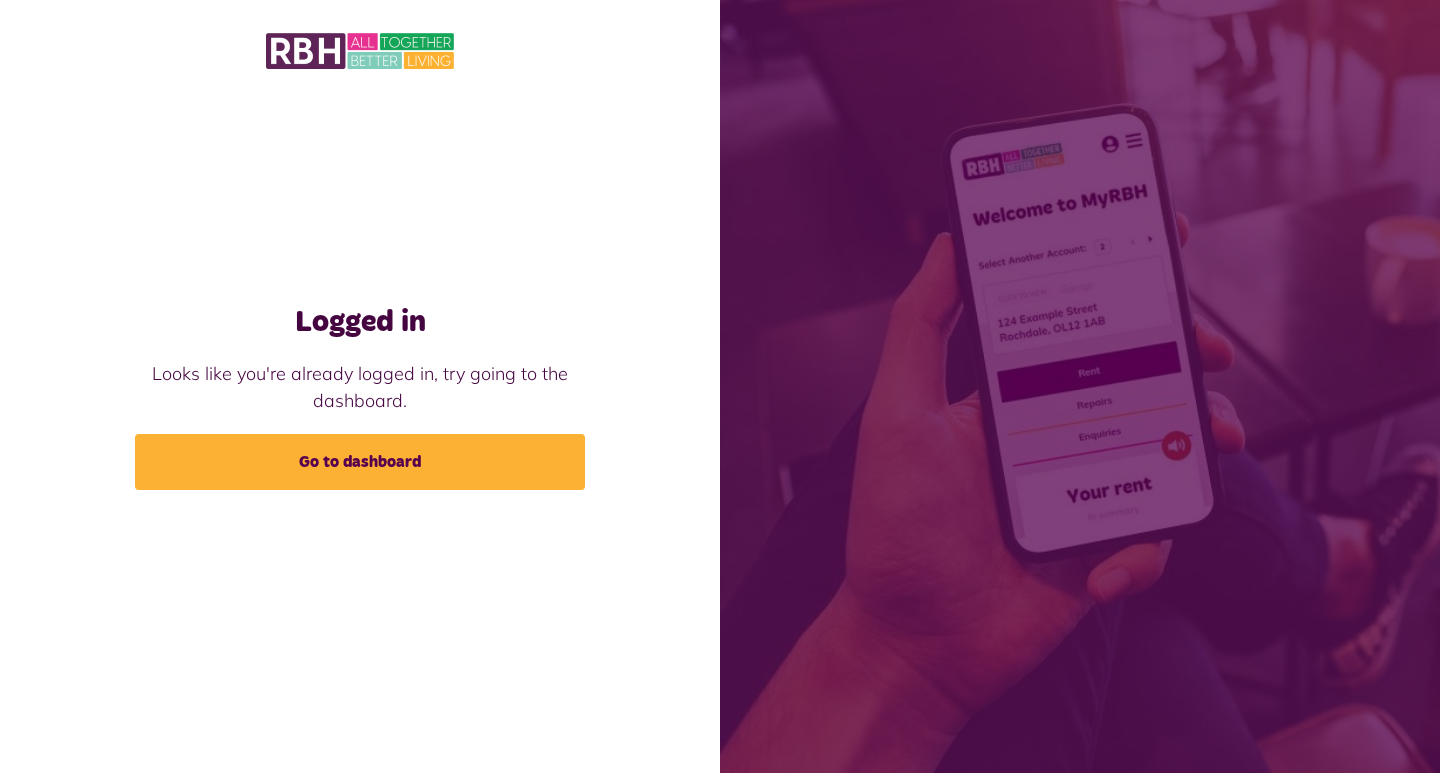 scroll, scrollTop: 0, scrollLeft: 0, axis: both 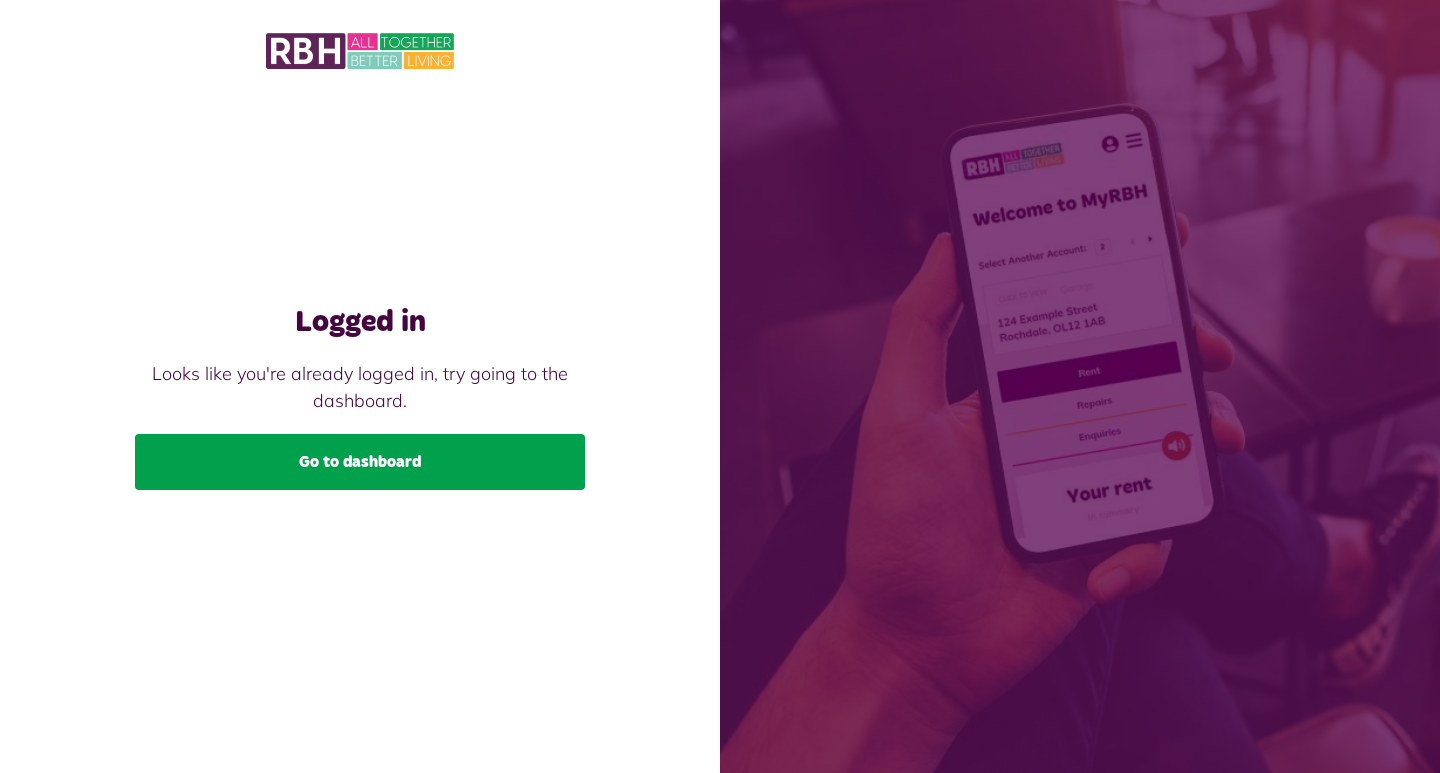 click on "Go to dashboard" at bounding box center [360, 462] 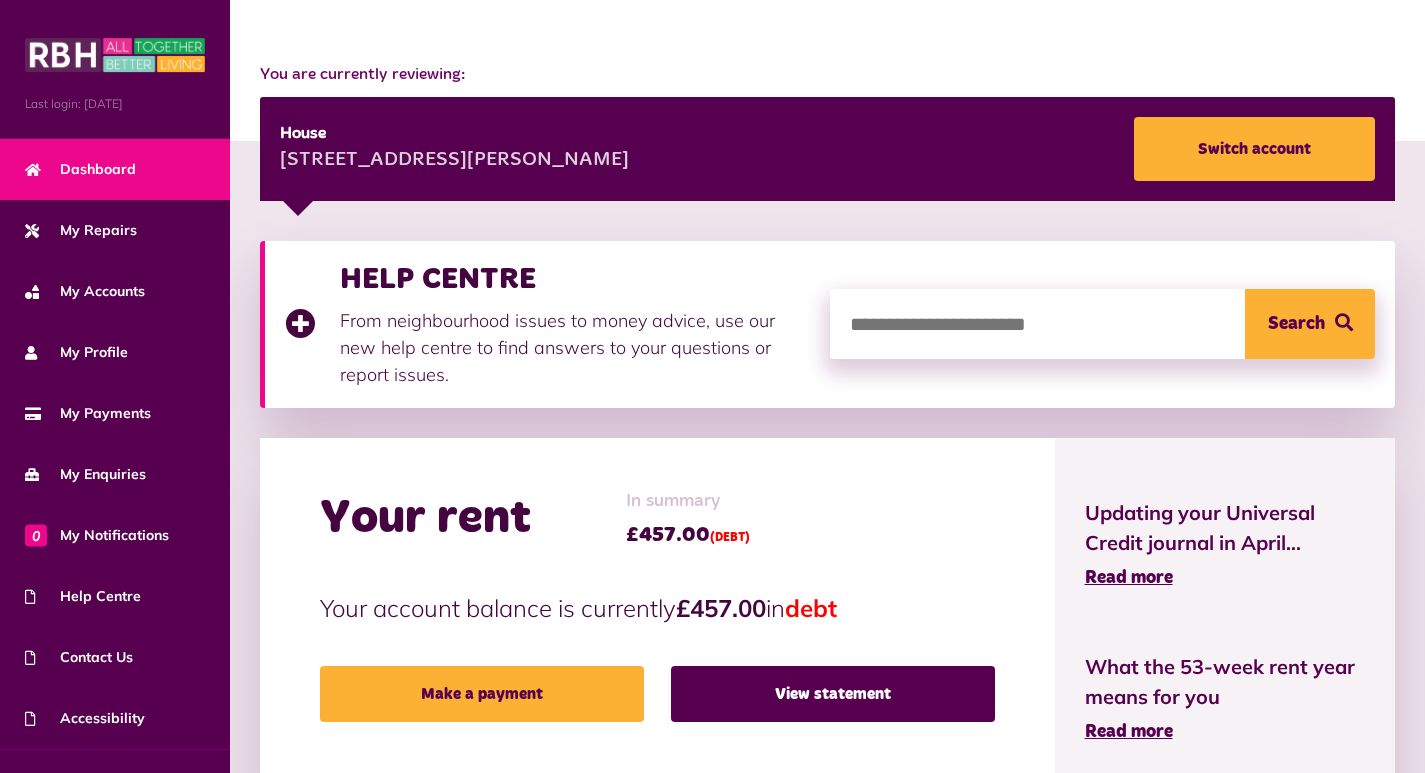 scroll, scrollTop: 300, scrollLeft: 0, axis: vertical 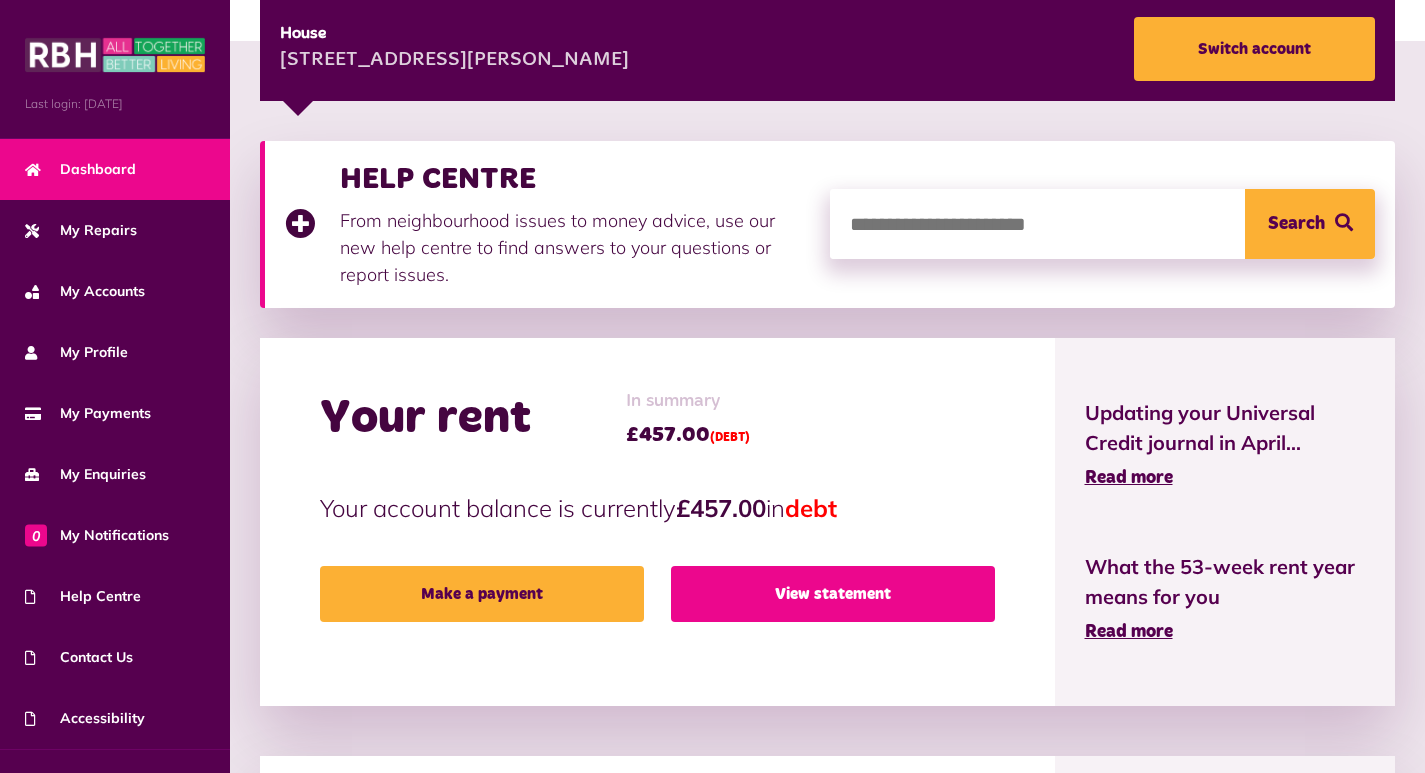 click on "View statement" at bounding box center (833, 594) 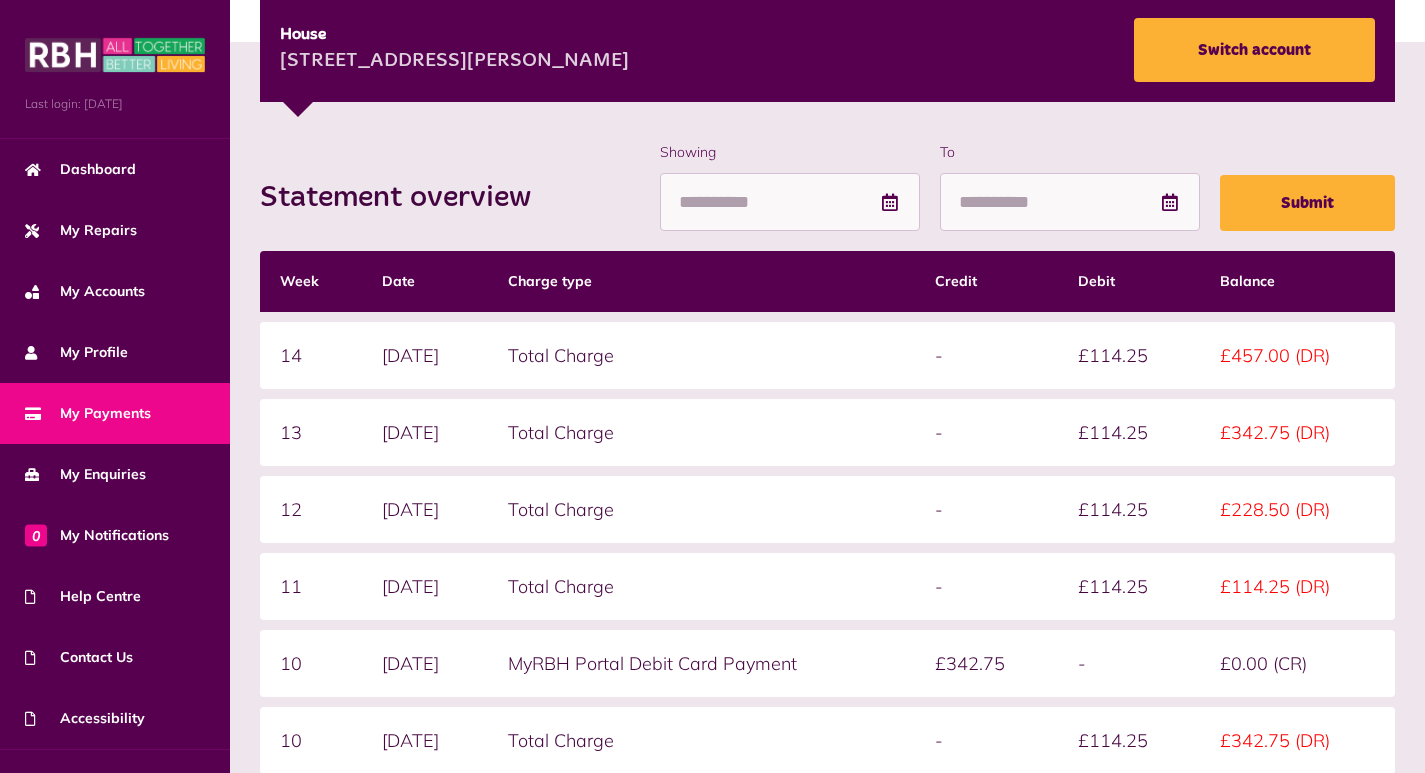 scroll, scrollTop: 500, scrollLeft: 0, axis: vertical 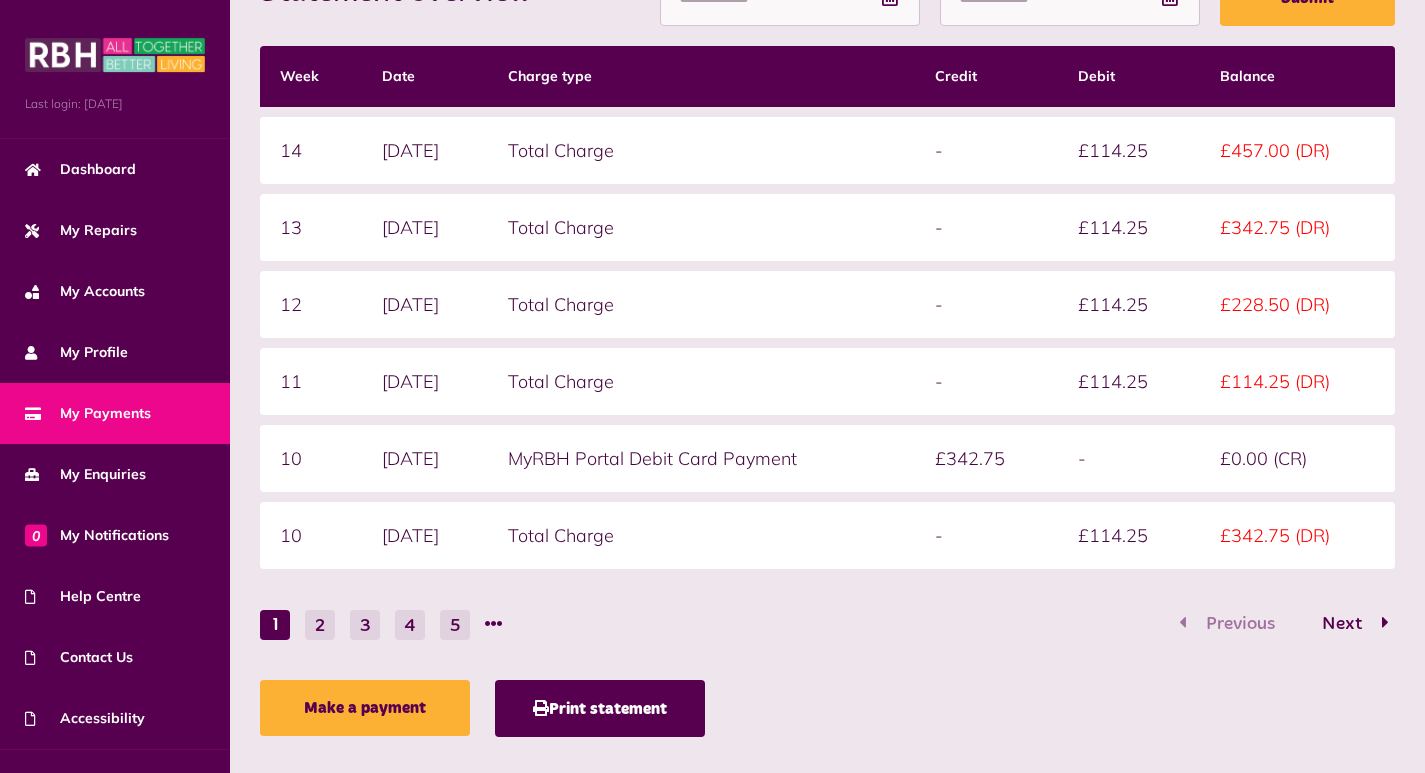 click on "Statement overview
Showing
To
Submit
Week
Date
Charge type
Credit
Debit
Balance
-- --/--/---- ----.-- --" at bounding box center [827, 342] 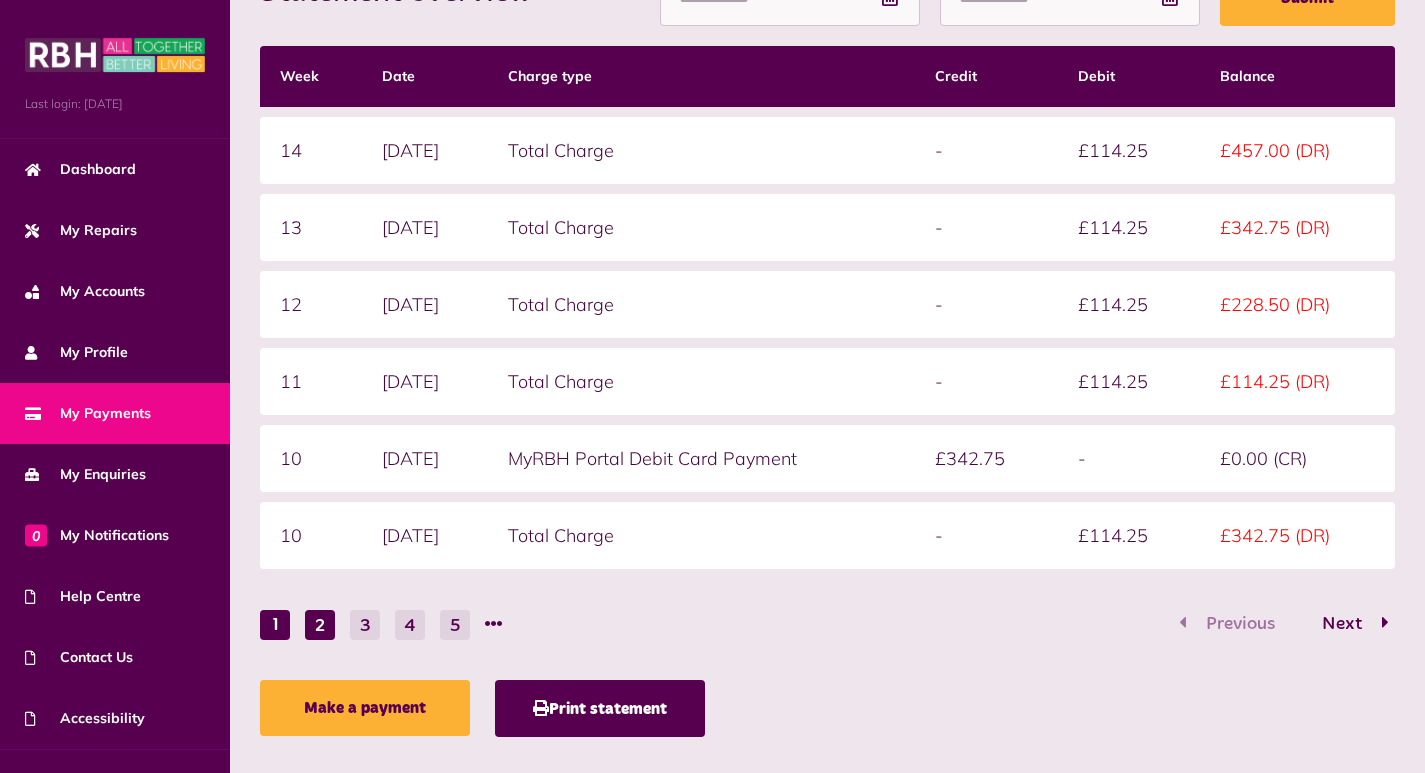 click on "2" at bounding box center (320, 625) 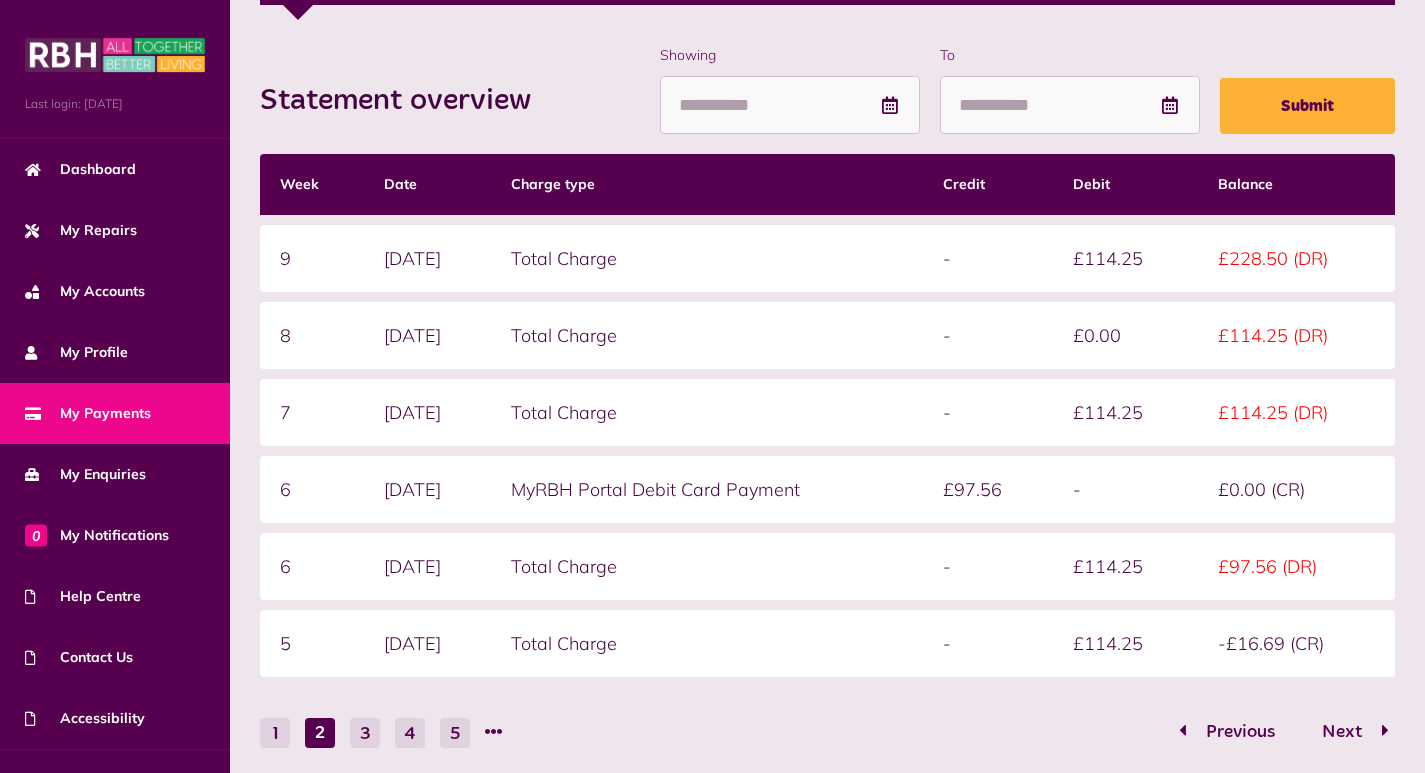 scroll, scrollTop: 500, scrollLeft: 0, axis: vertical 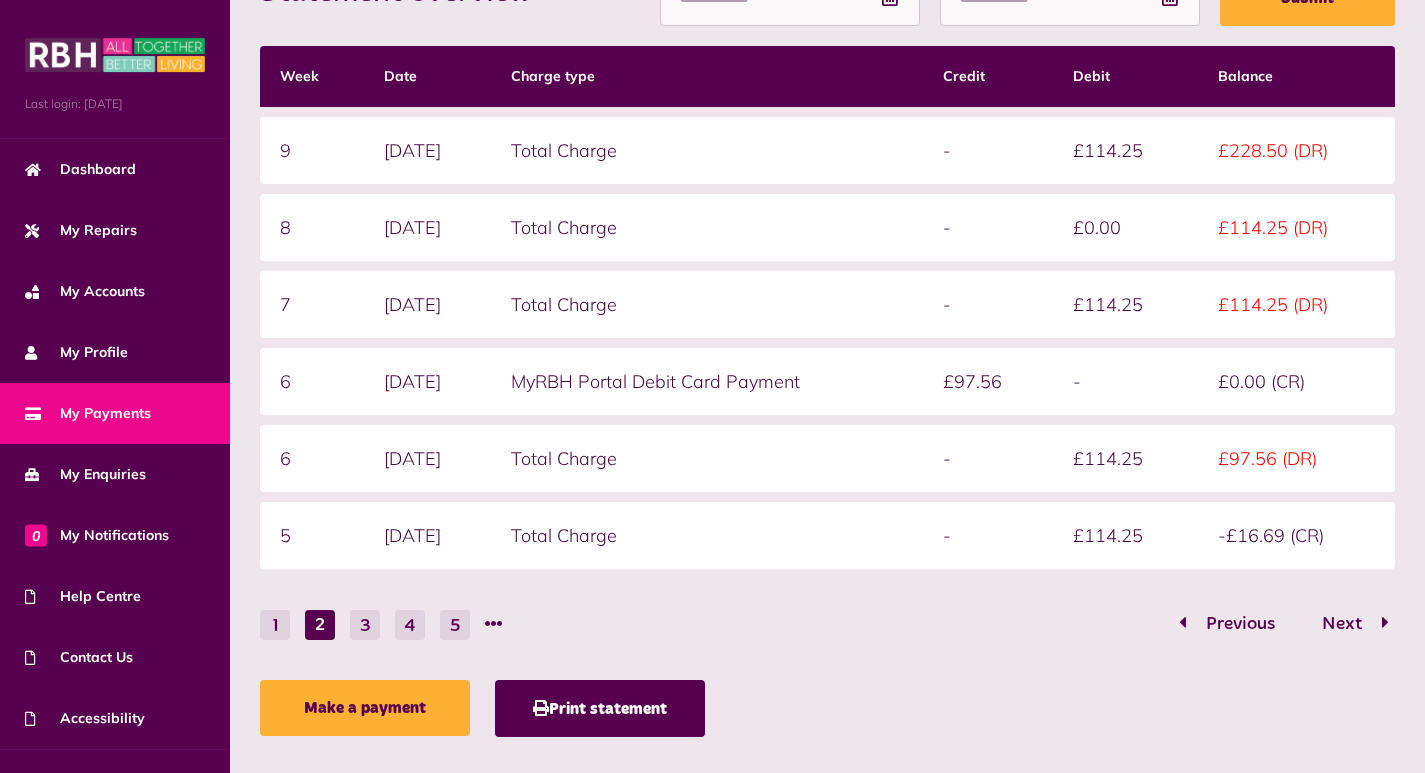 drag, startPoint x: 901, startPoint y: 524, endPoint x: 742, endPoint y: 584, distance: 169.9441 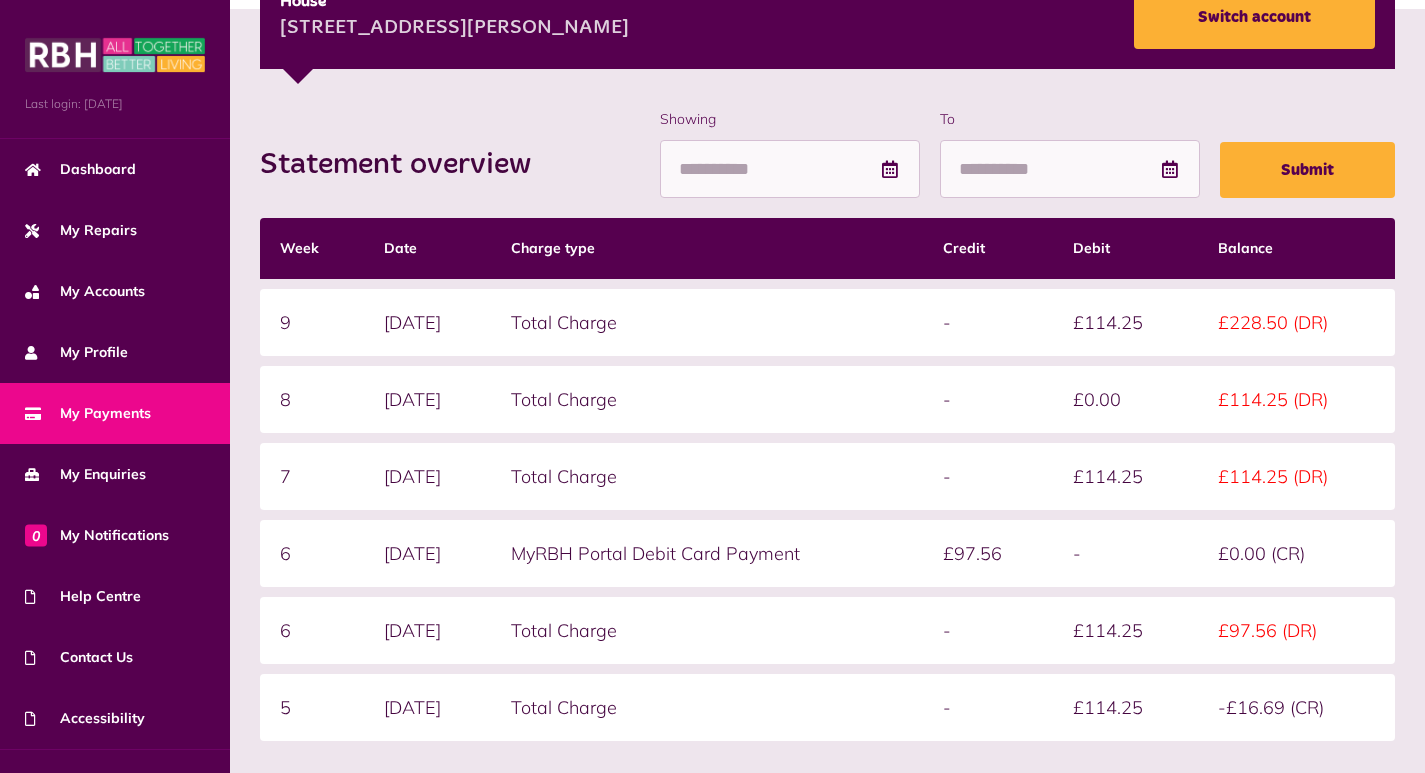 scroll, scrollTop: 500, scrollLeft: 0, axis: vertical 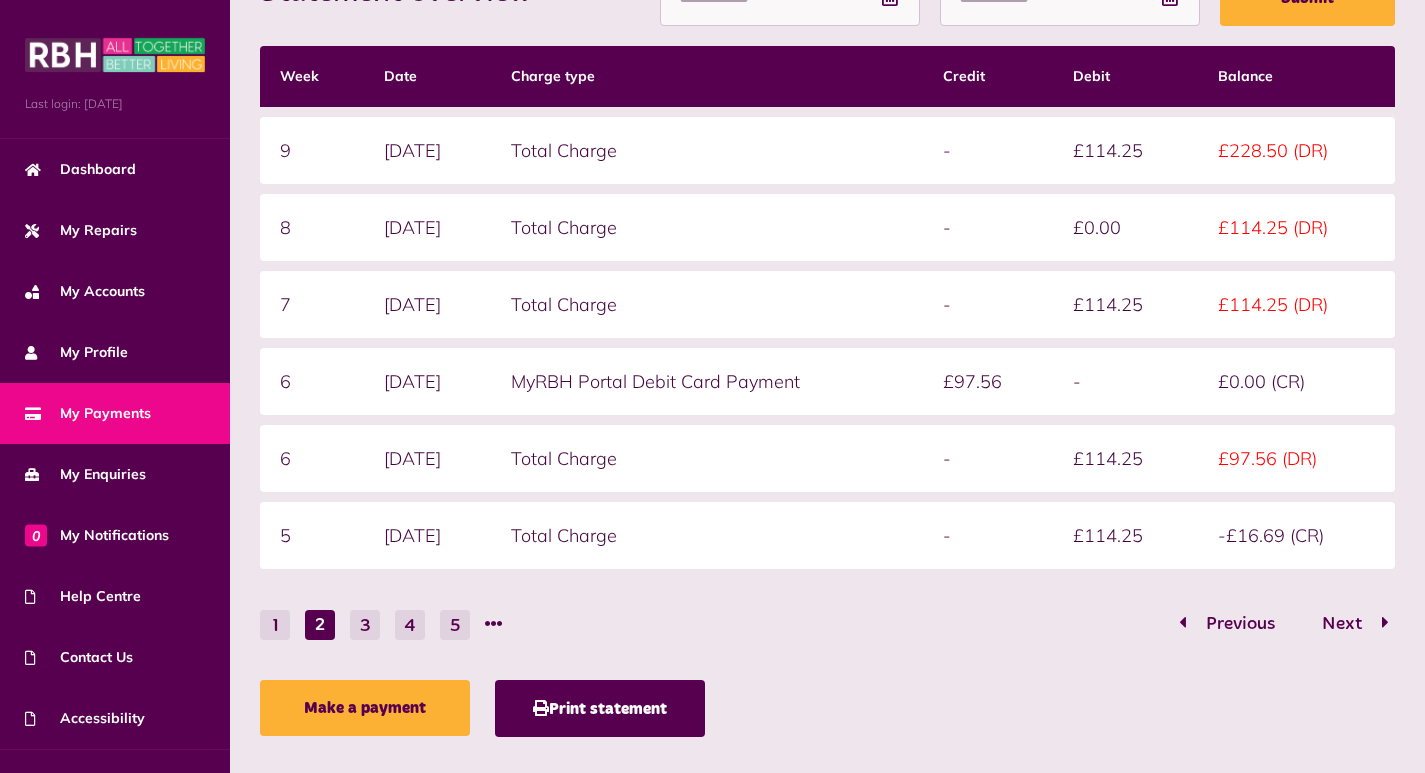 click on "1
2
3
4
5" at bounding box center [389, 624] 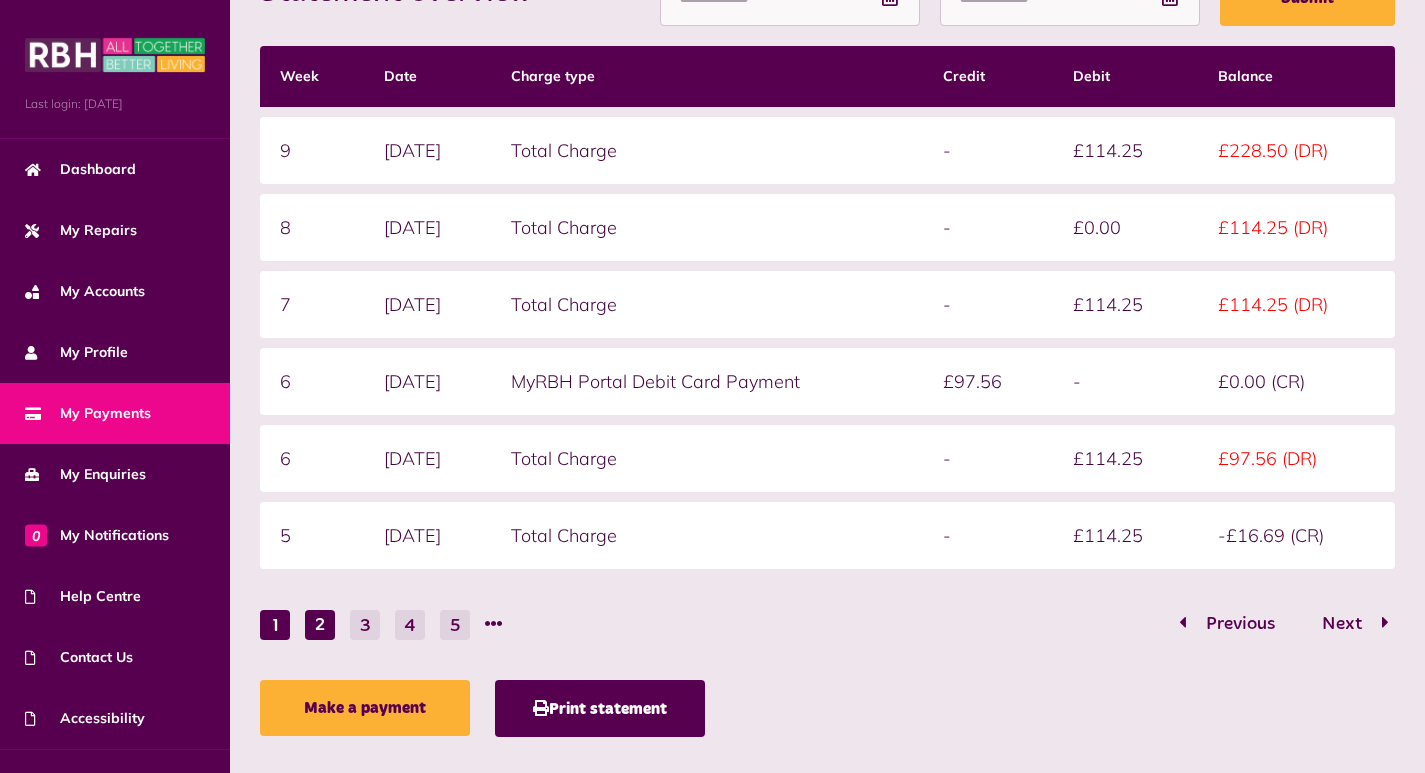 click on "1" at bounding box center (275, 625) 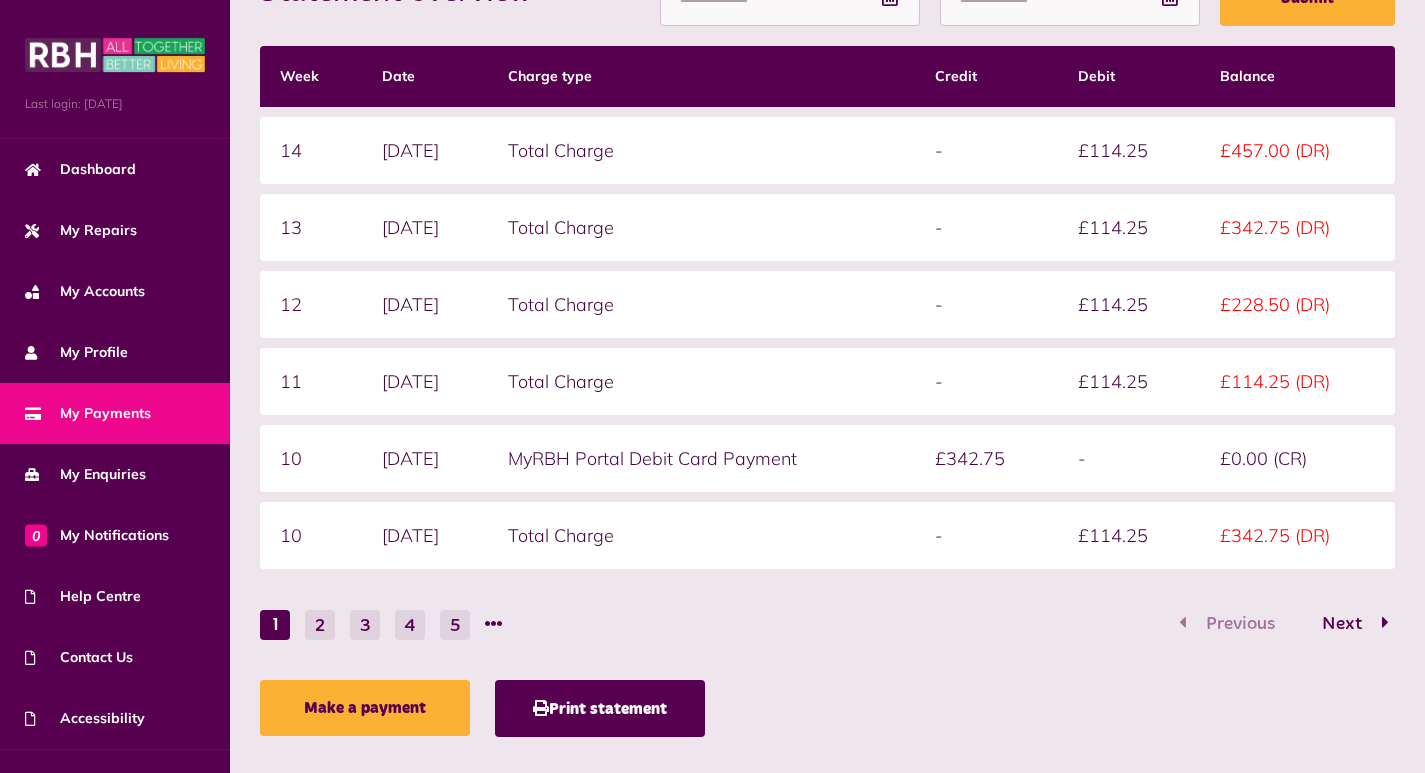 click on "1" at bounding box center (275, 625) 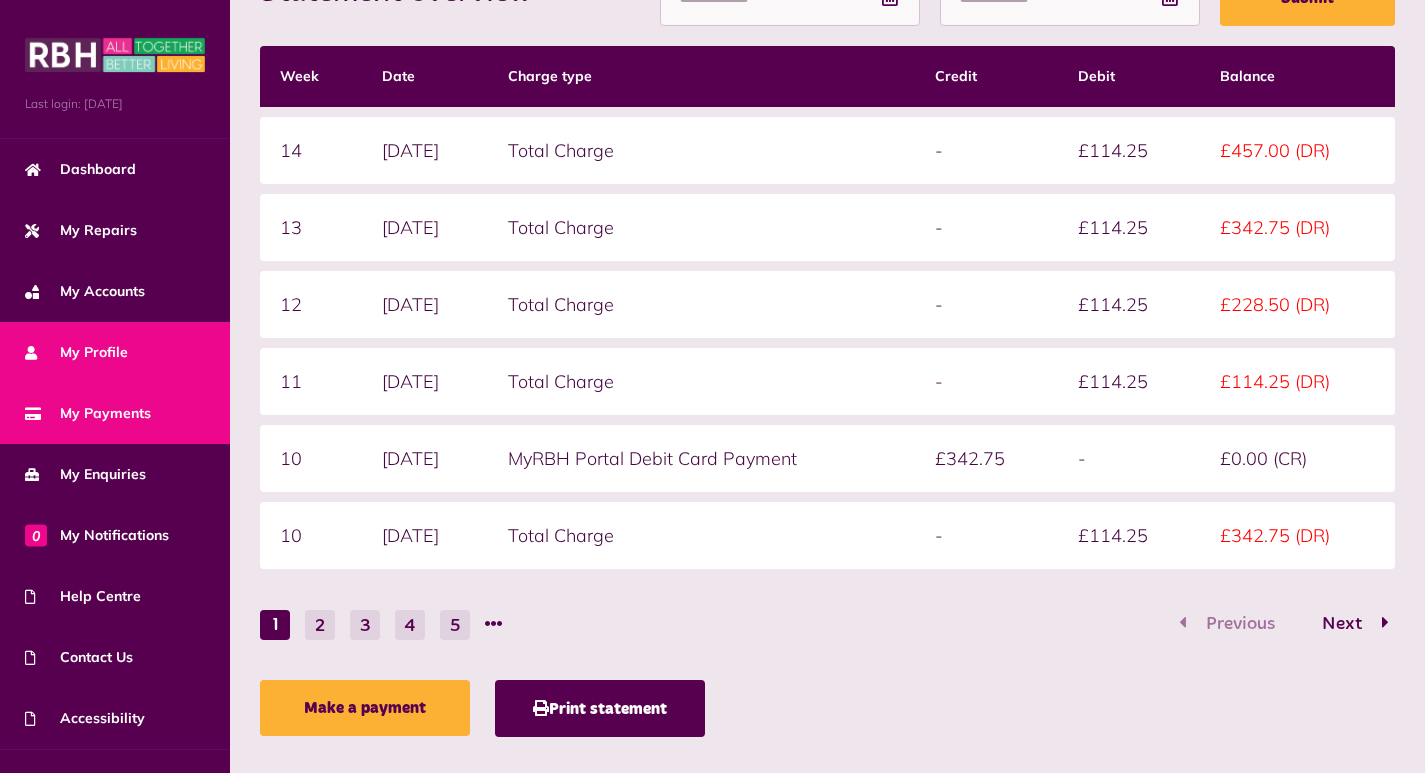 drag, startPoint x: 102, startPoint y: 345, endPoint x: 102, endPoint y: 328, distance: 17 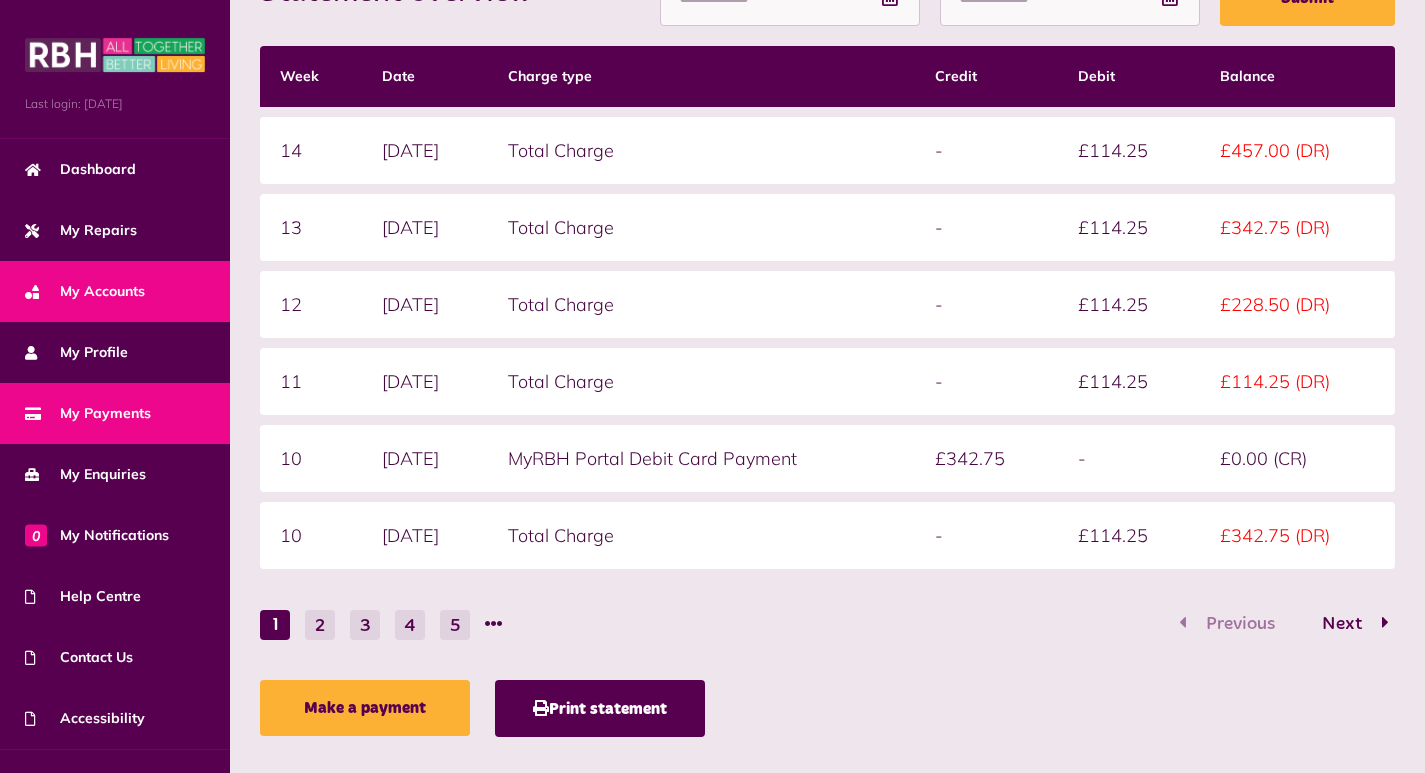 click on "My Accounts" at bounding box center (85, 291) 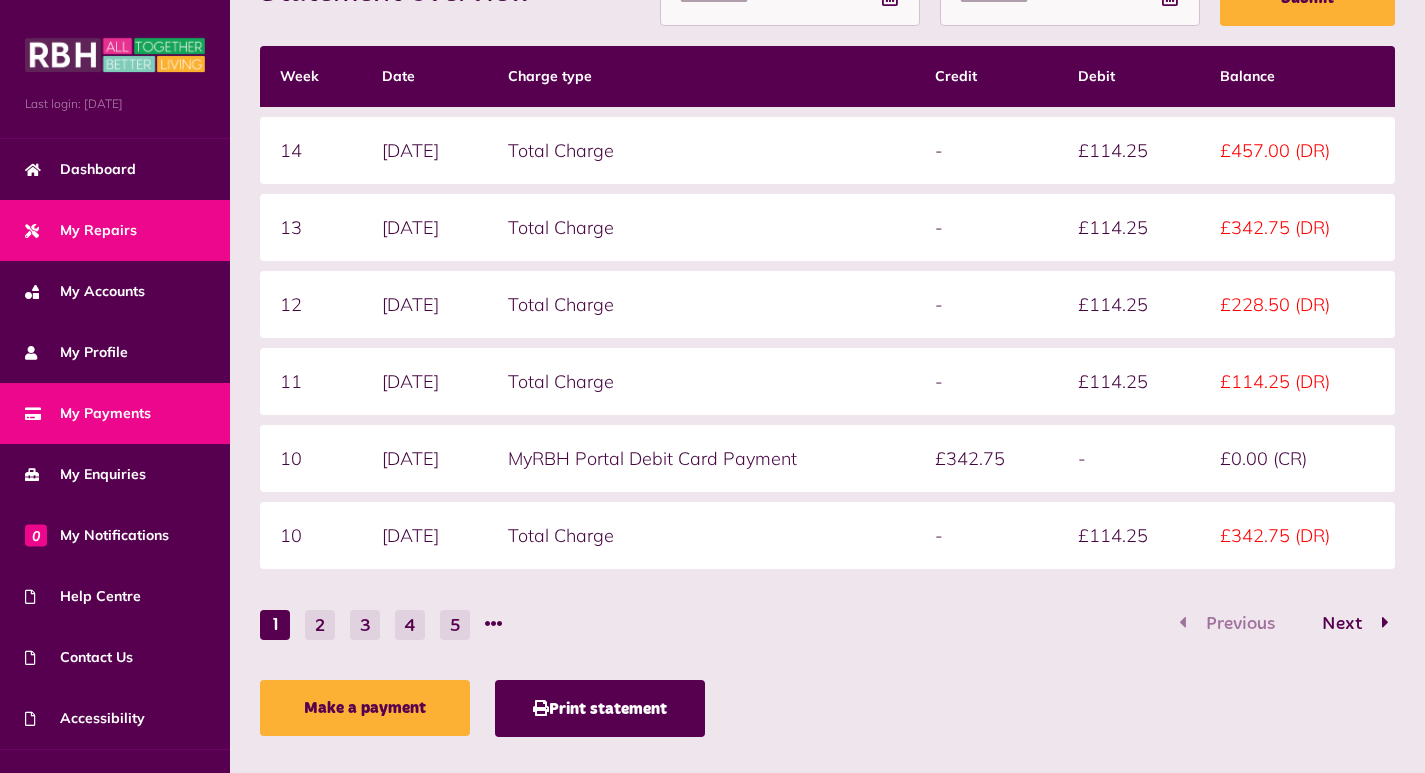 click on "My Repairs" at bounding box center [81, 230] 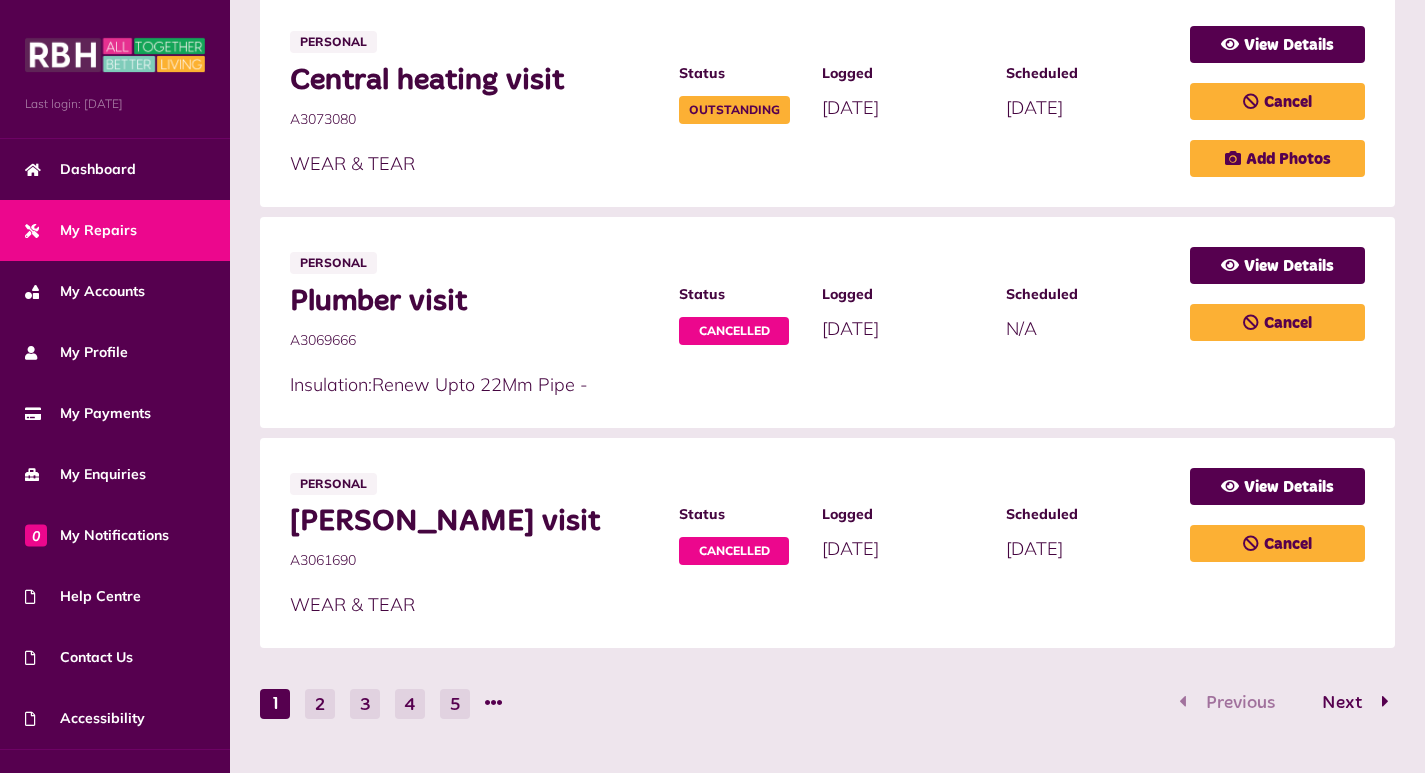 scroll, scrollTop: 1504, scrollLeft: 0, axis: vertical 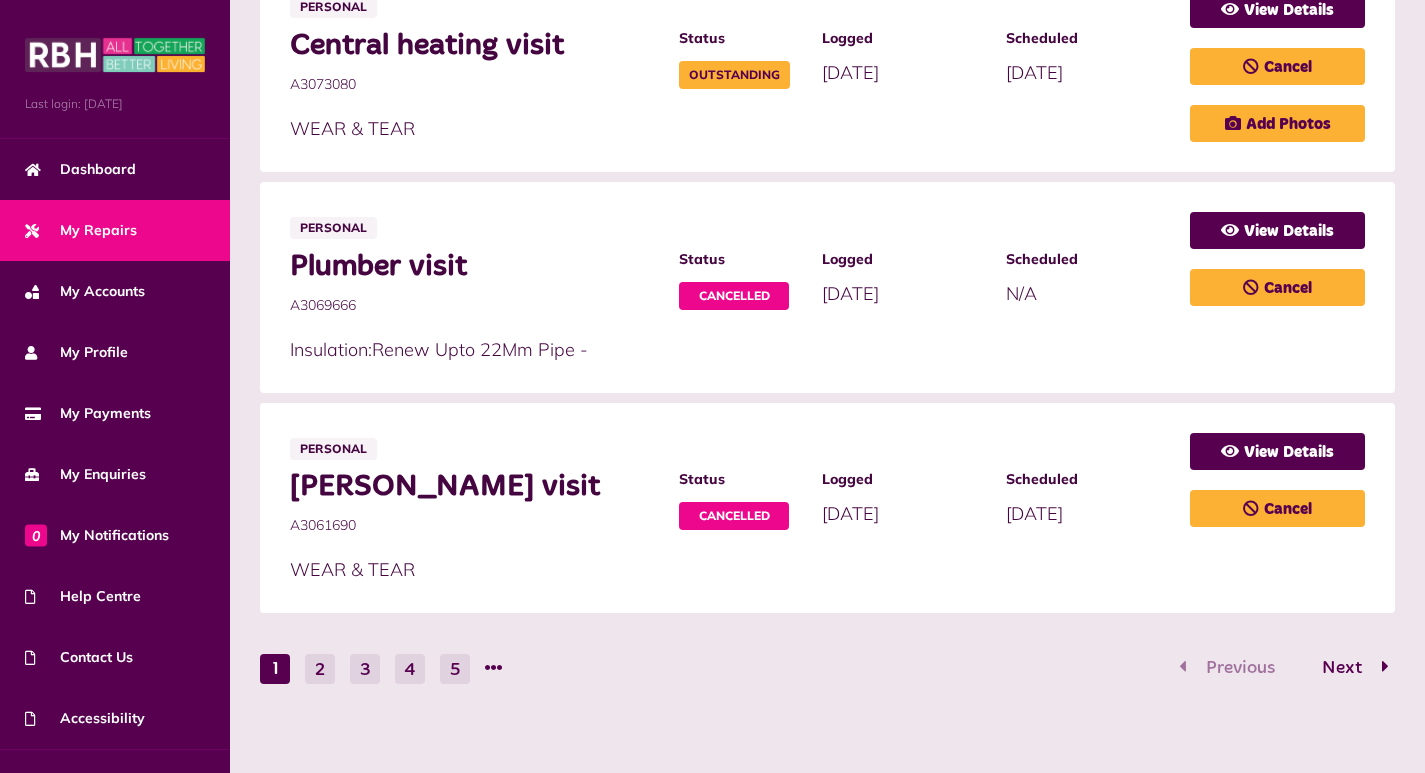 click on "**********" at bounding box center (827, -172) 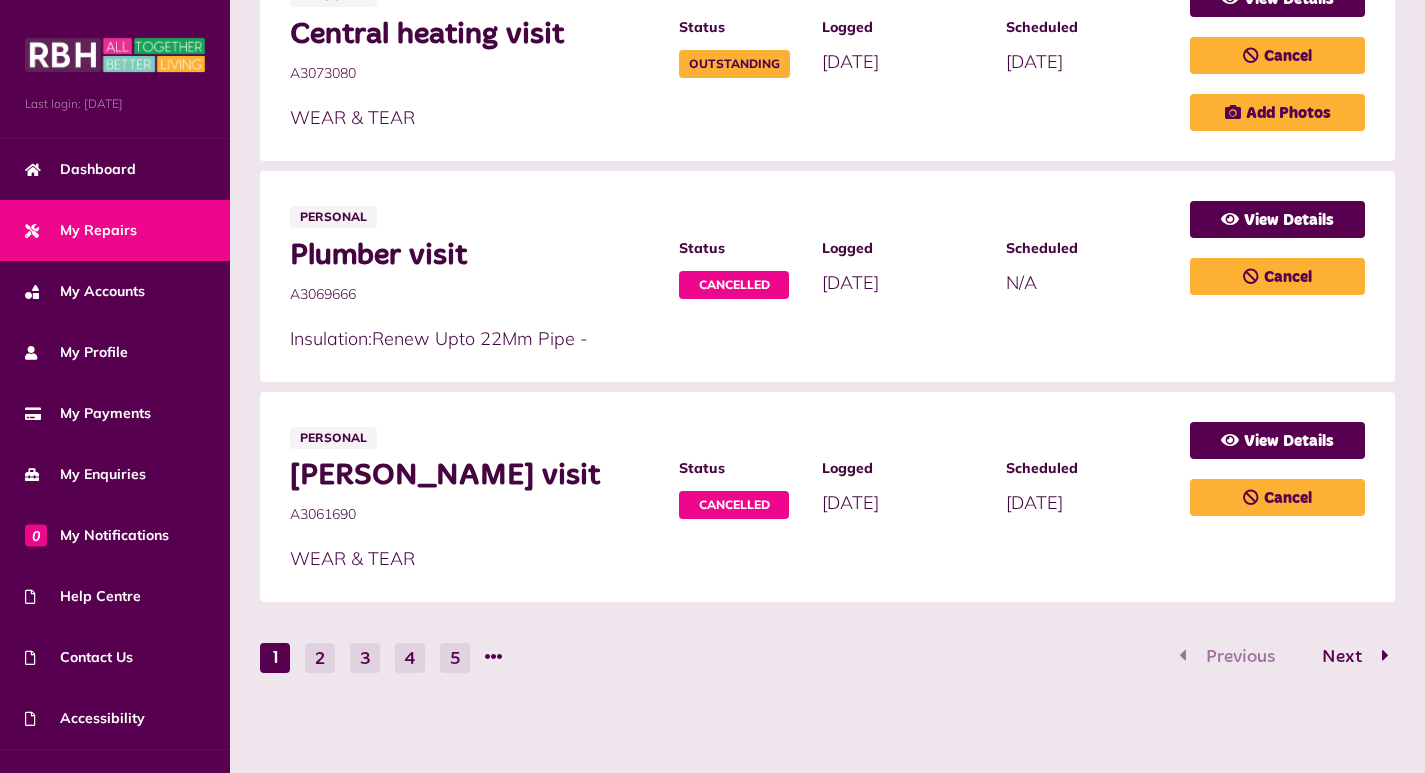 scroll, scrollTop: 1604, scrollLeft: 0, axis: vertical 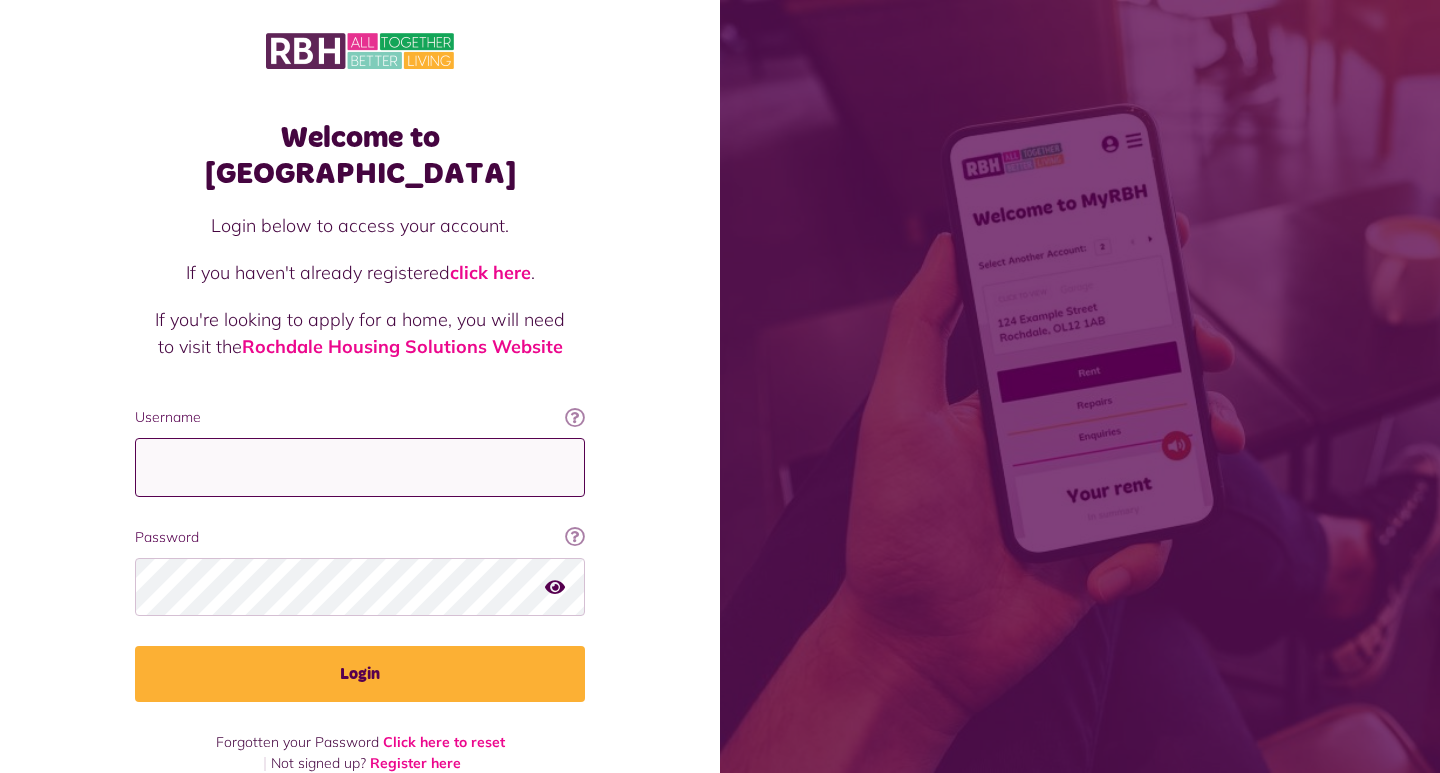 click on "Username" at bounding box center [360, 467] 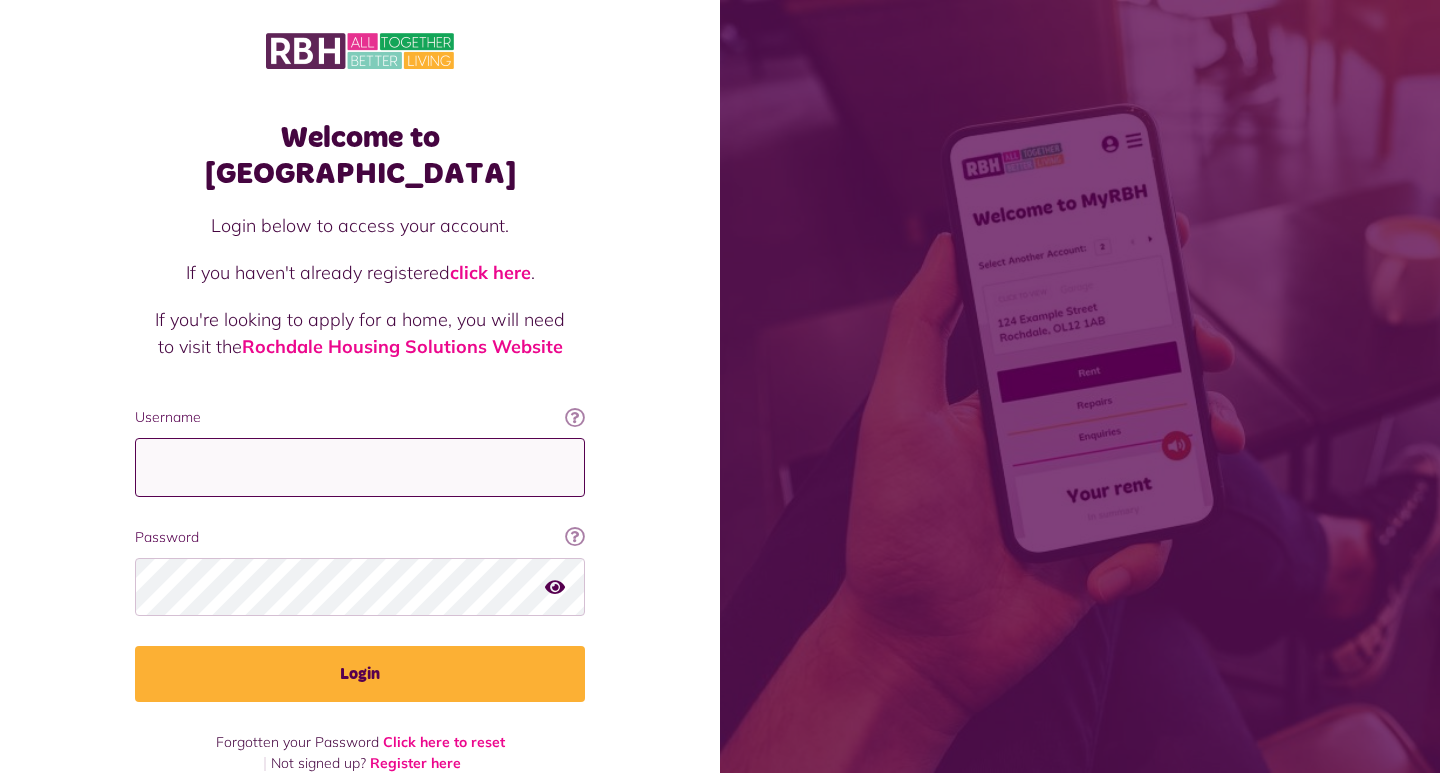 type on "**********" 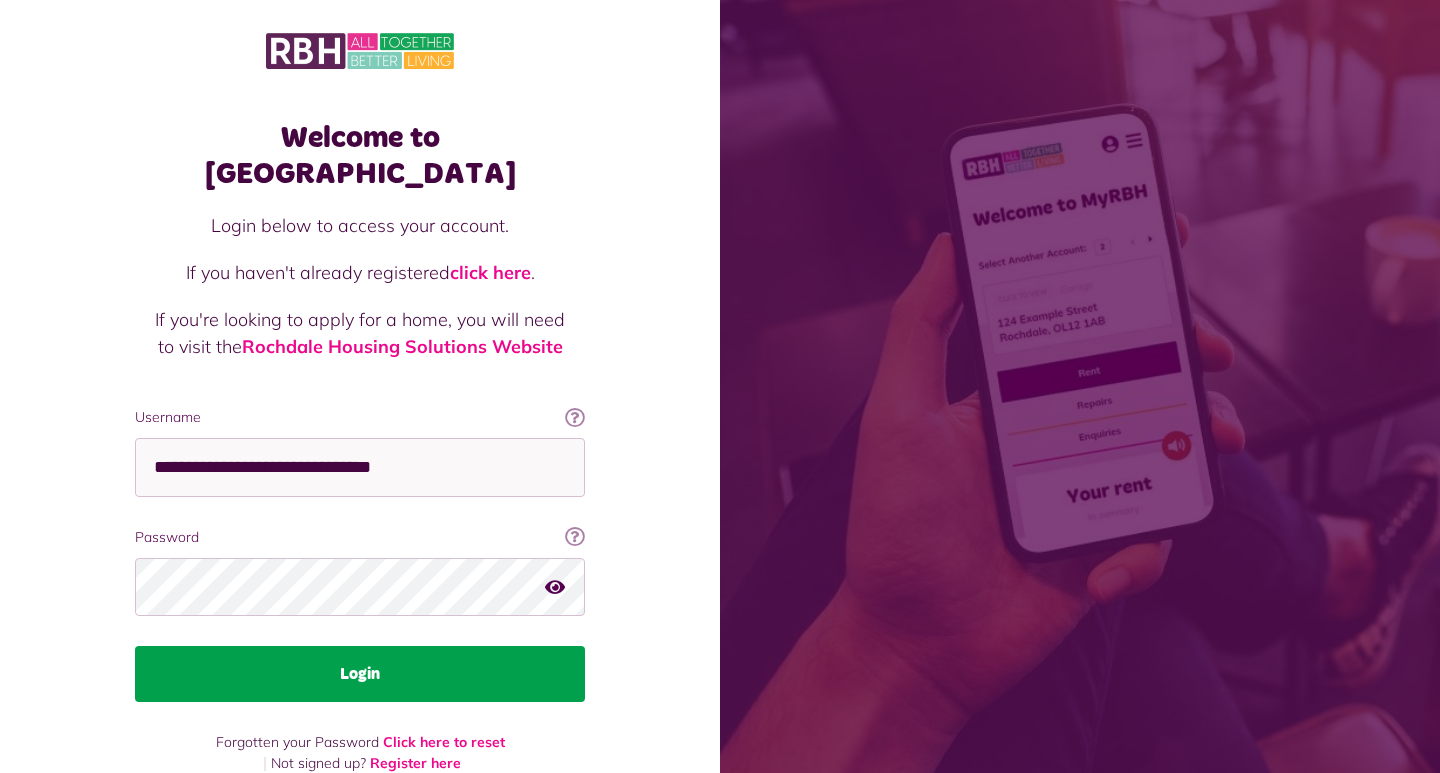 click on "Login" at bounding box center [360, 674] 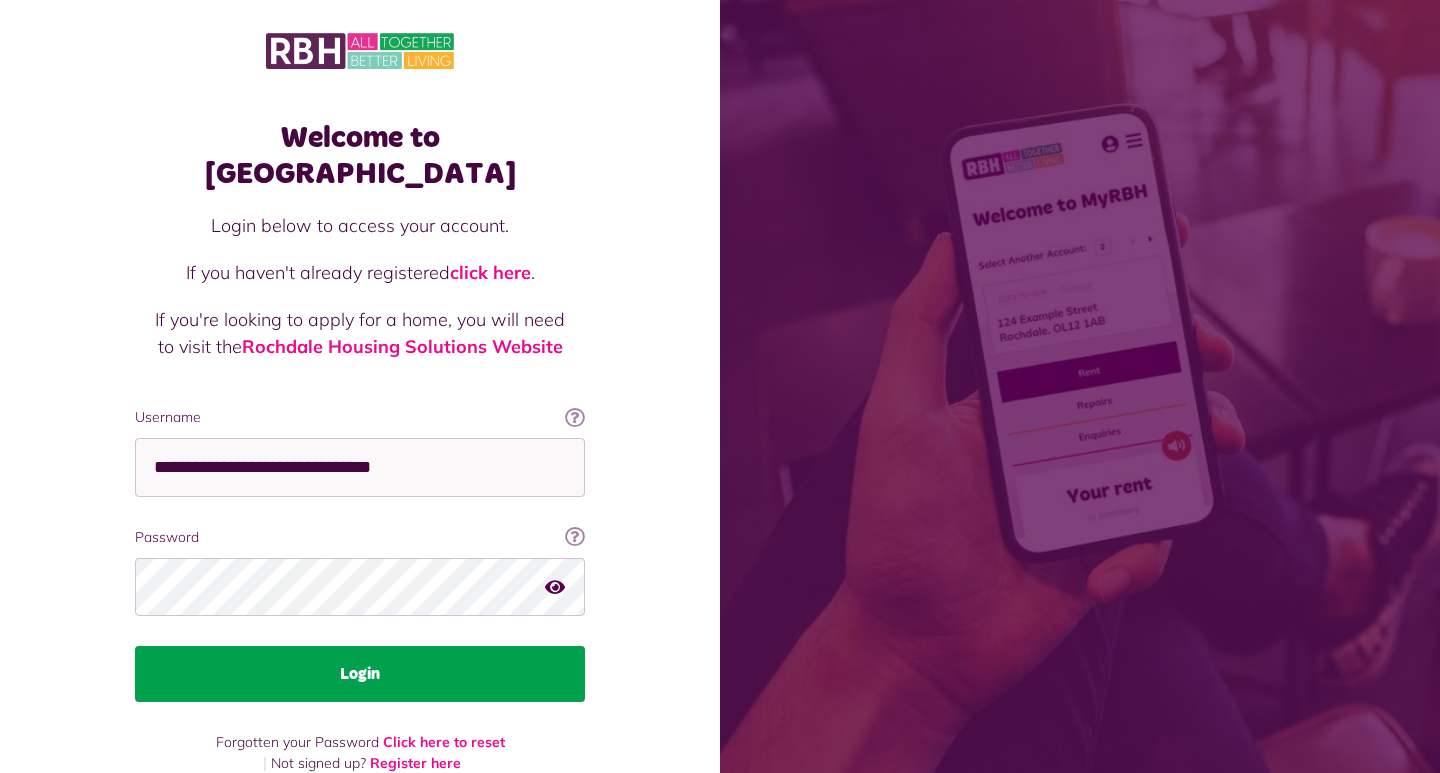 click on "Login" at bounding box center (360, 674) 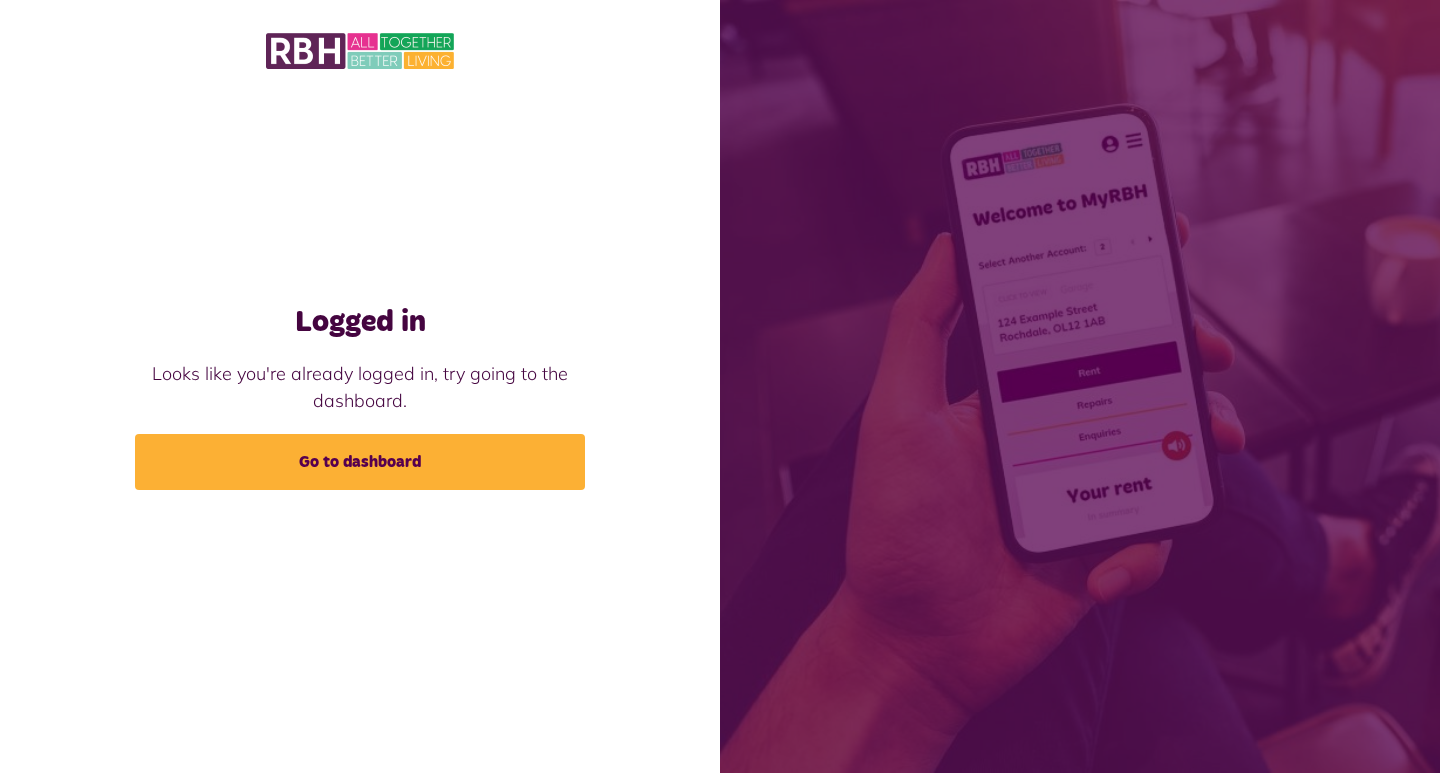 scroll, scrollTop: 0, scrollLeft: 0, axis: both 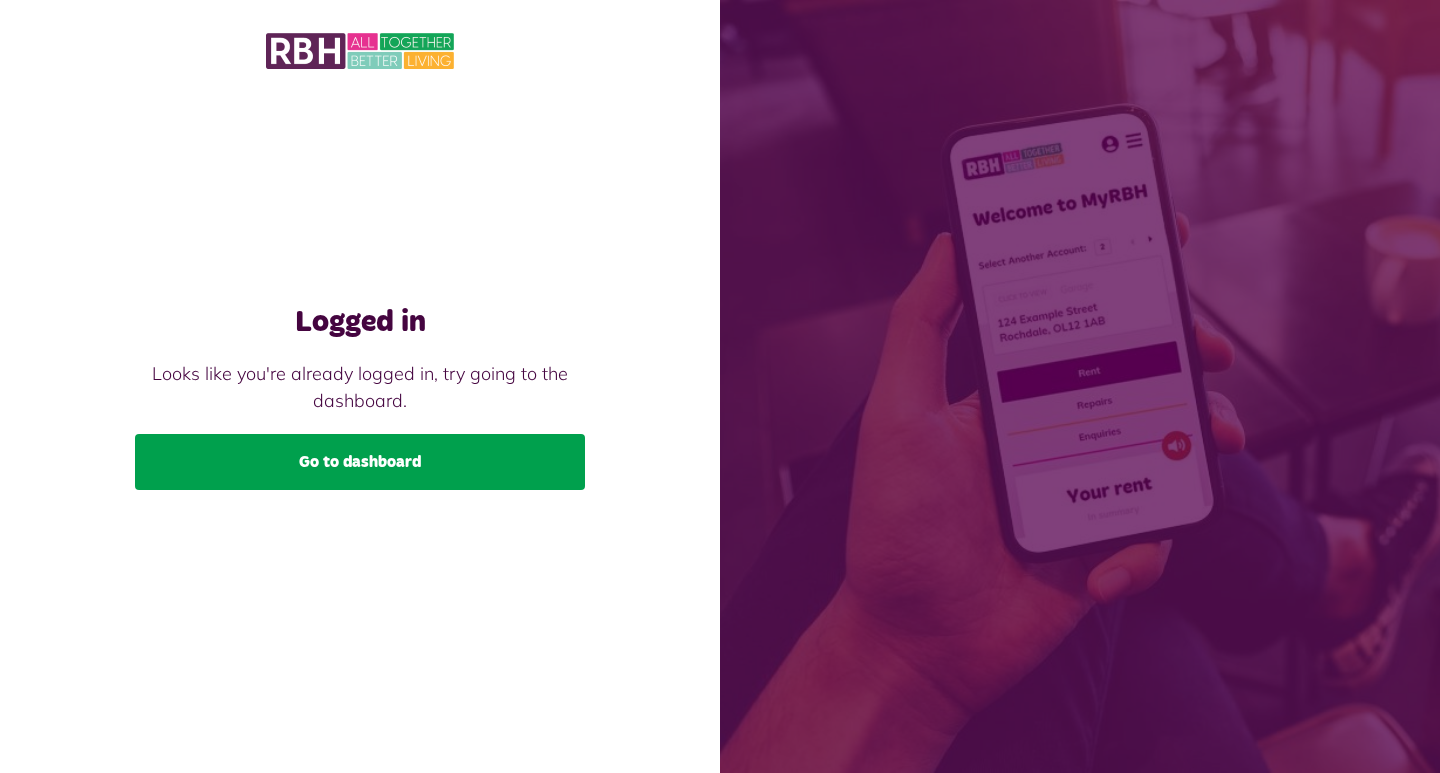 click on "Go to dashboard" at bounding box center (360, 462) 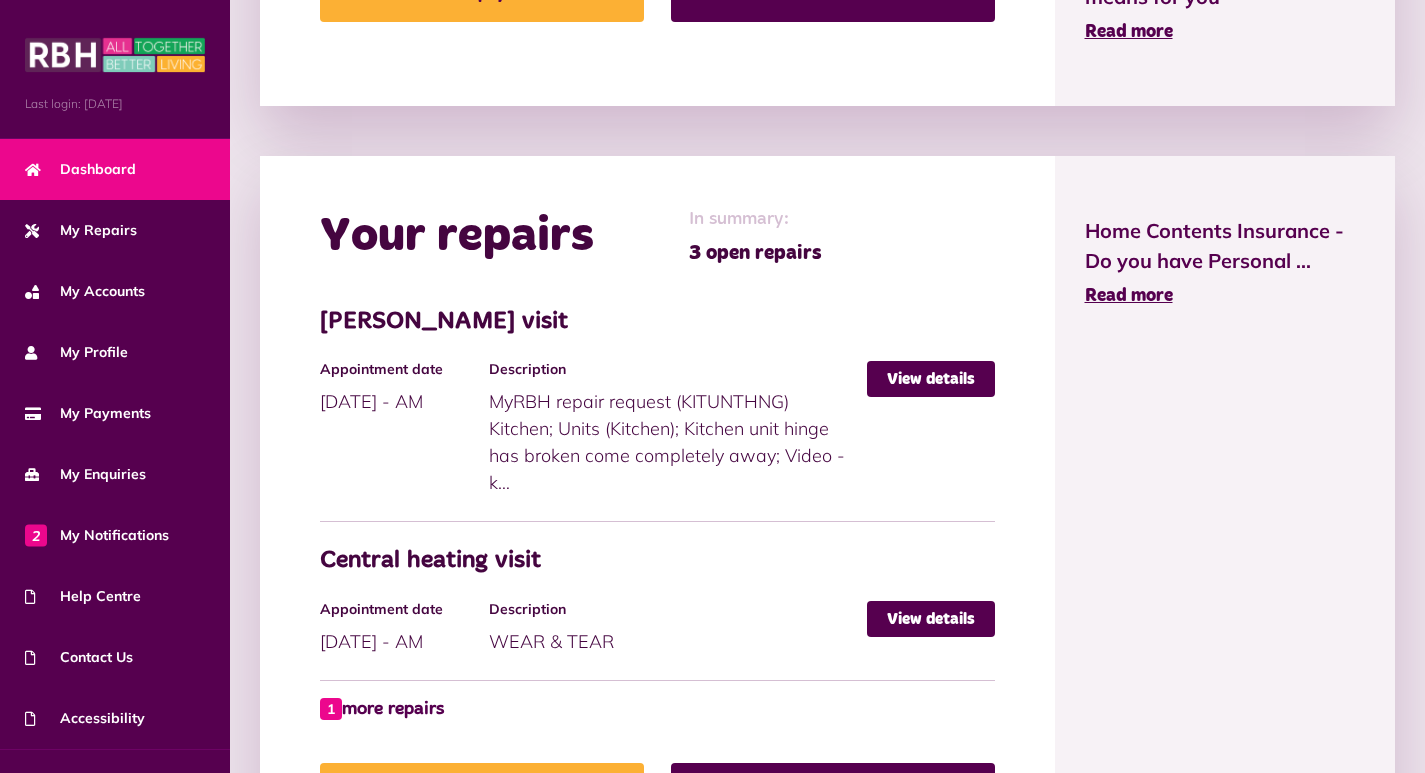 scroll, scrollTop: 1100, scrollLeft: 0, axis: vertical 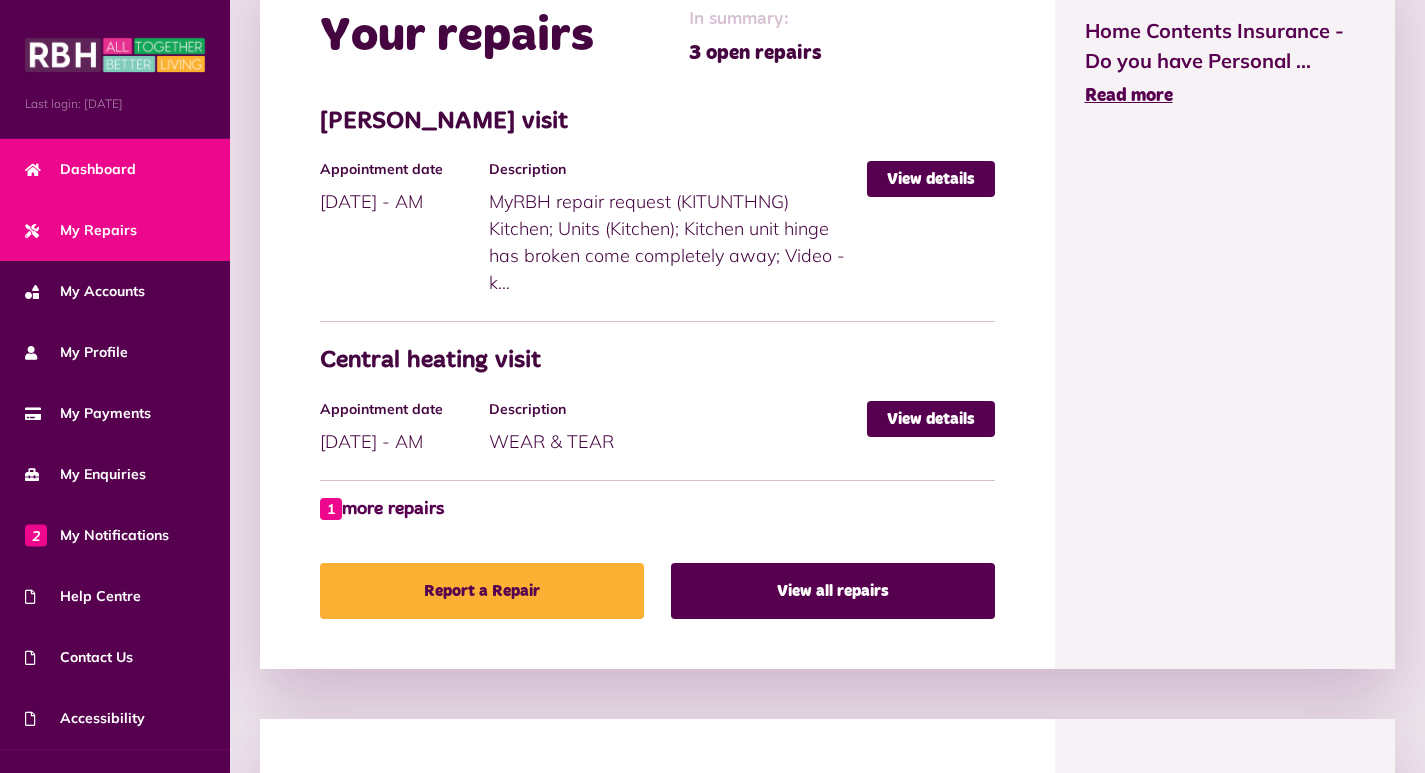 click on "My Repairs" at bounding box center [81, 230] 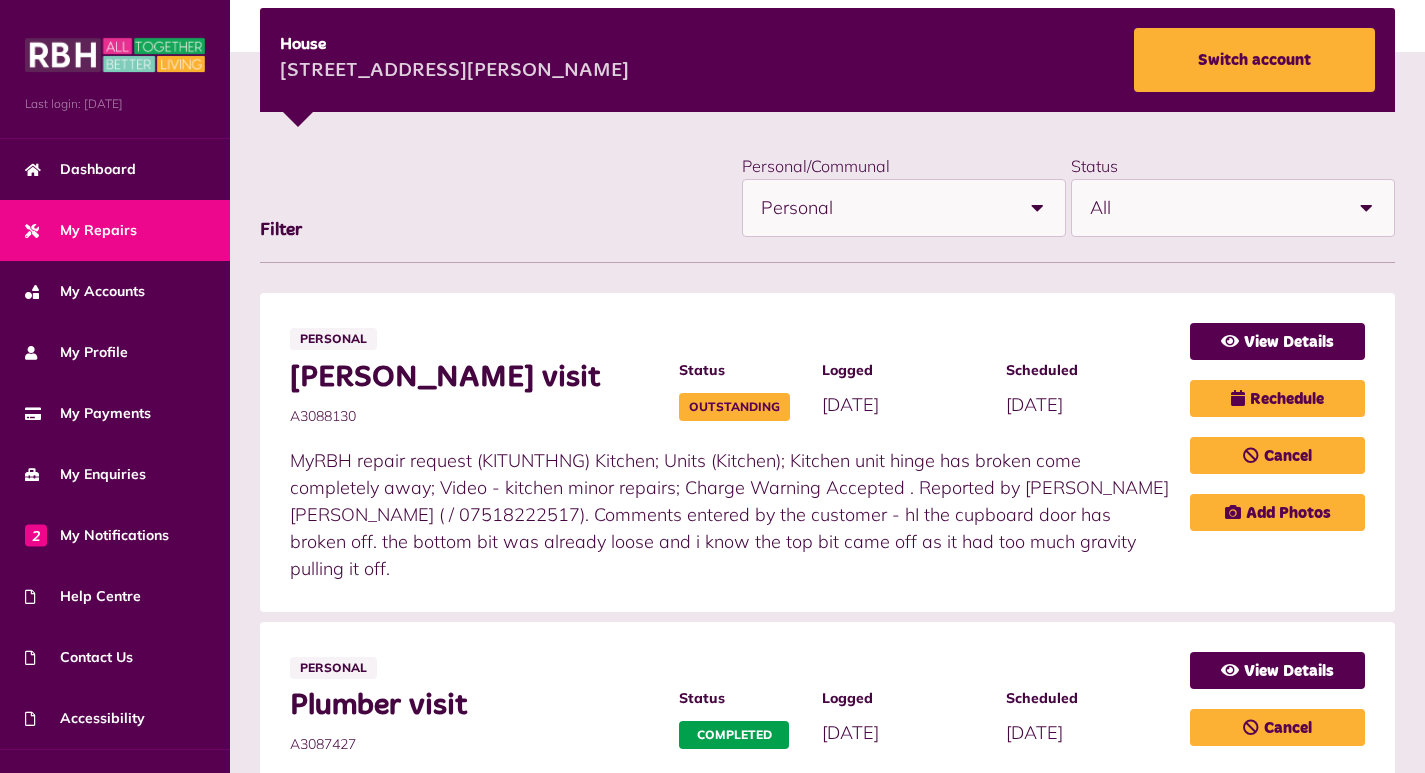 scroll, scrollTop: 400, scrollLeft: 0, axis: vertical 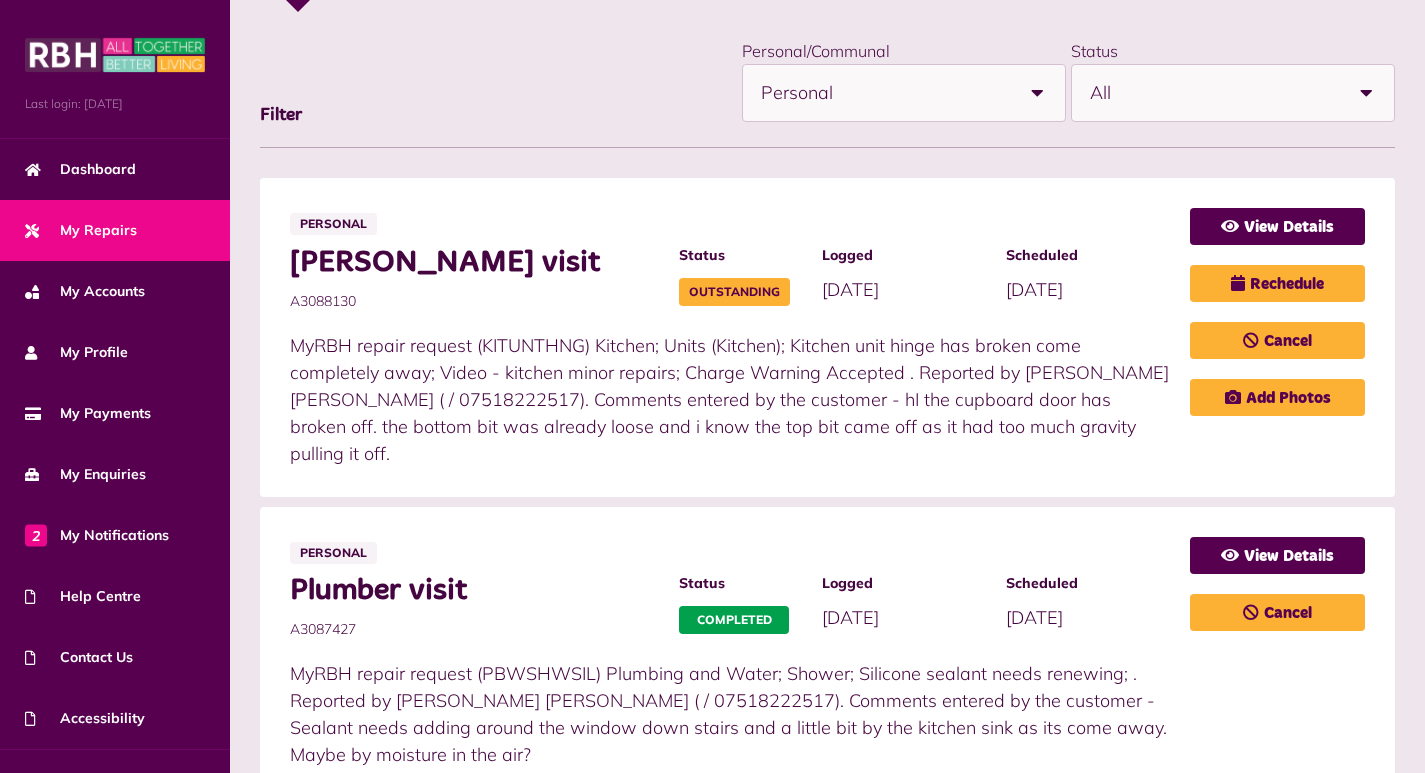 click on "**********" at bounding box center (827, 932) 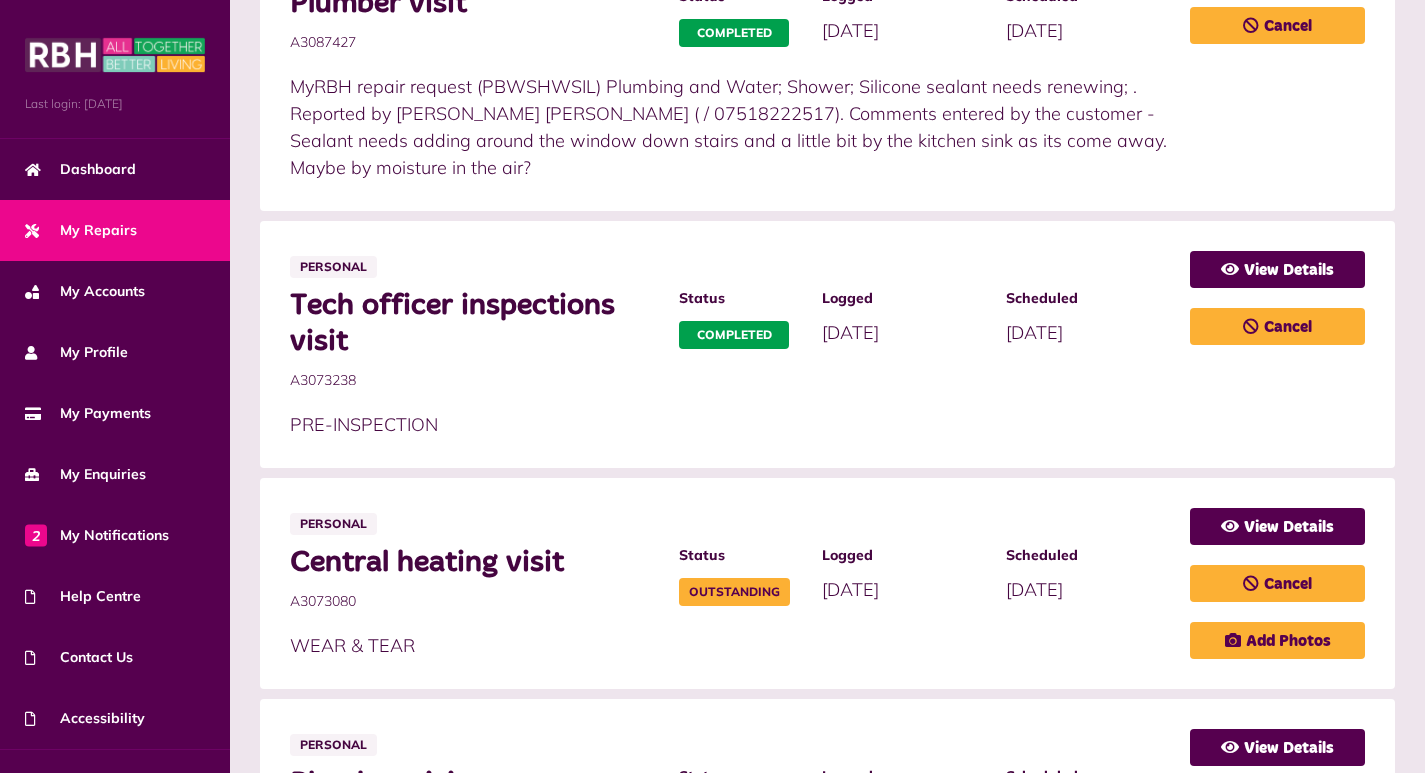 scroll, scrollTop: 1000, scrollLeft: 0, axis: vertical 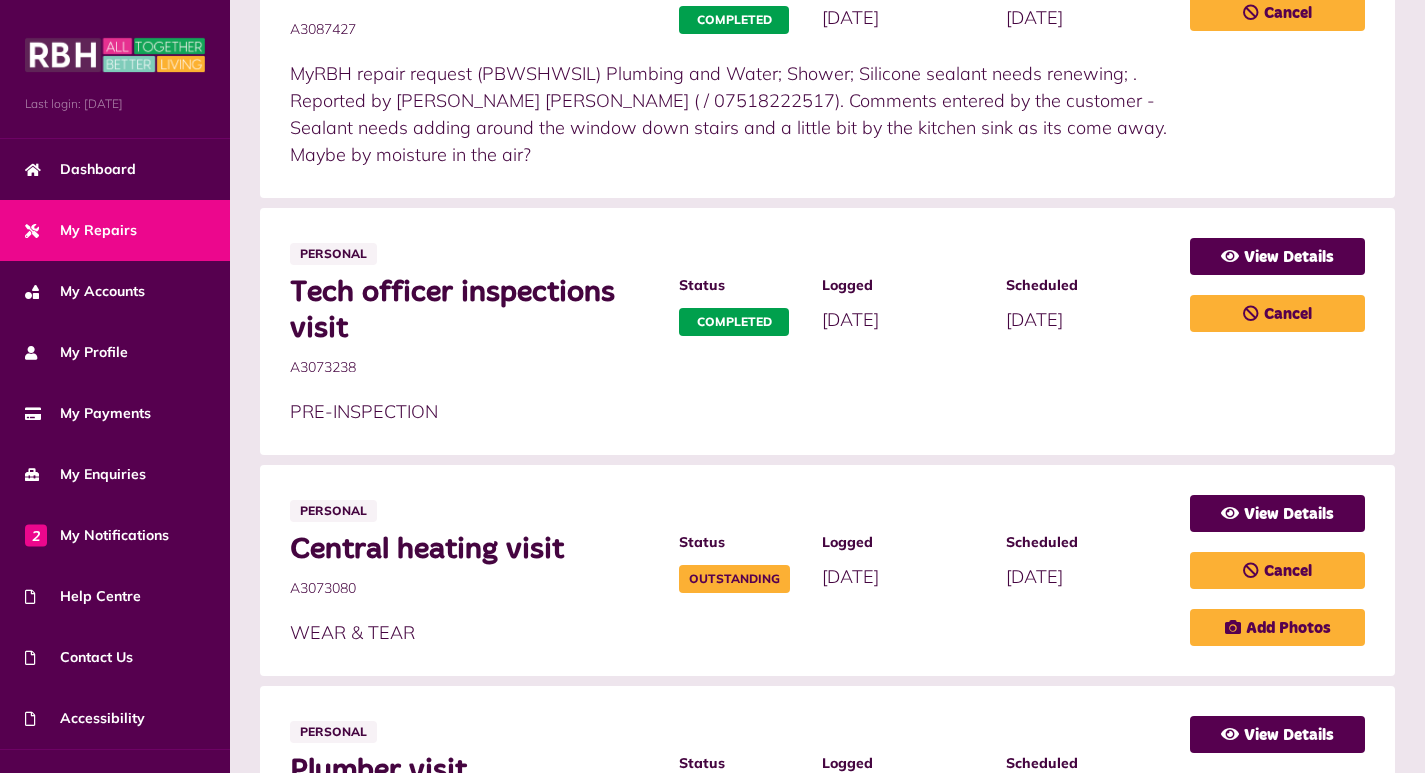 drag, startPoint x: 467, startPoint y: 282, endPoint x: 252, endPoint y: 255, distance: 216.68872 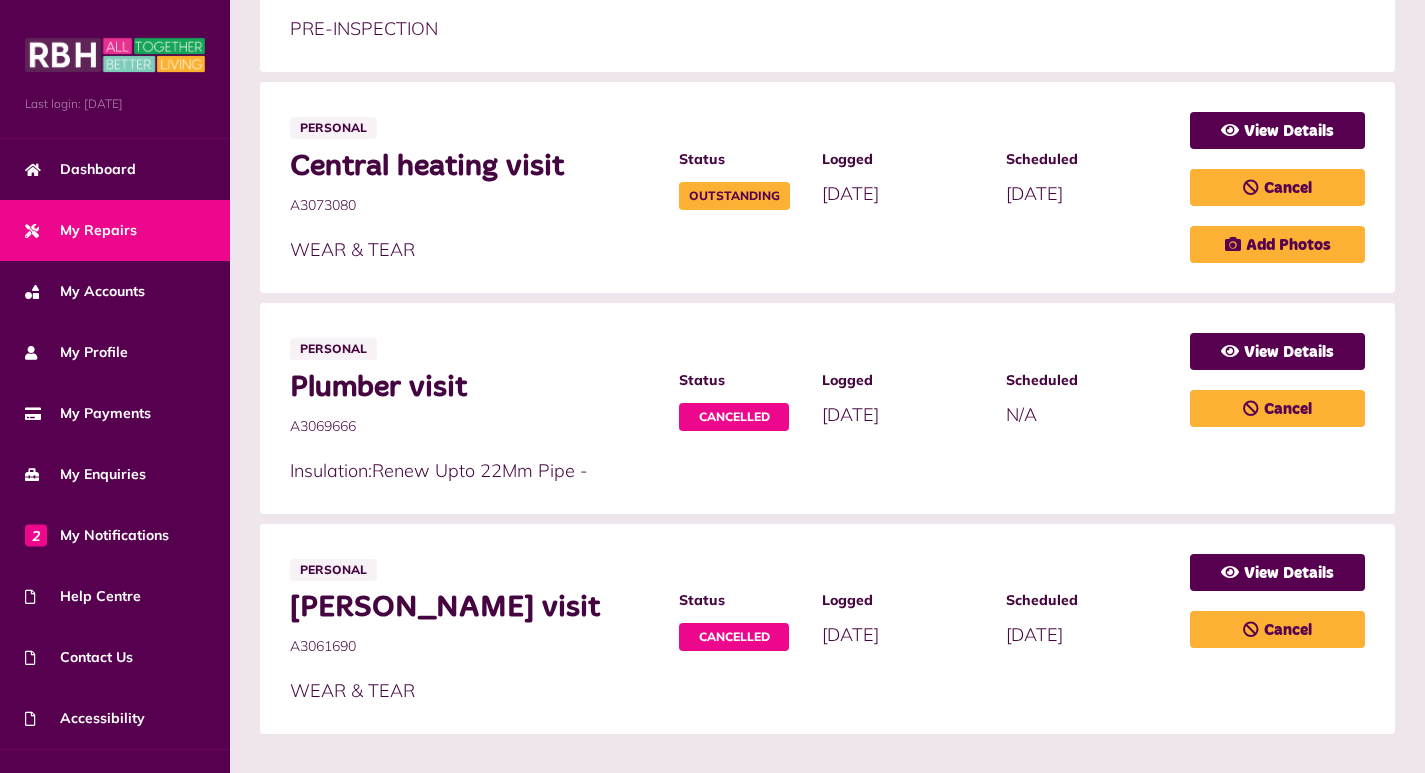 scroll, scrollTop: 1400, scrollLeft: 0, axis: vertical 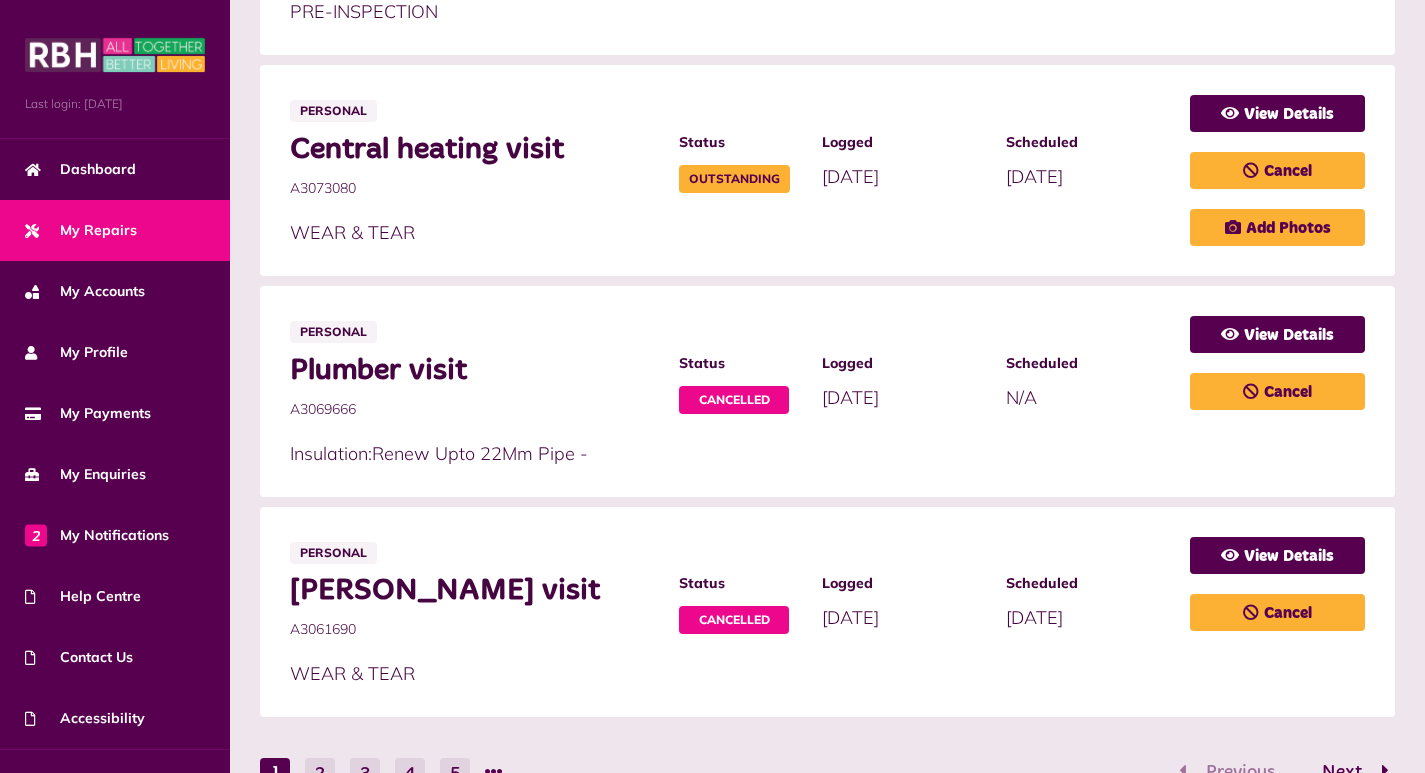 drag, startPoint x: 405, startPoint y: 543, endPoint x: 567, endPoint y: 542, distance: 162.00308 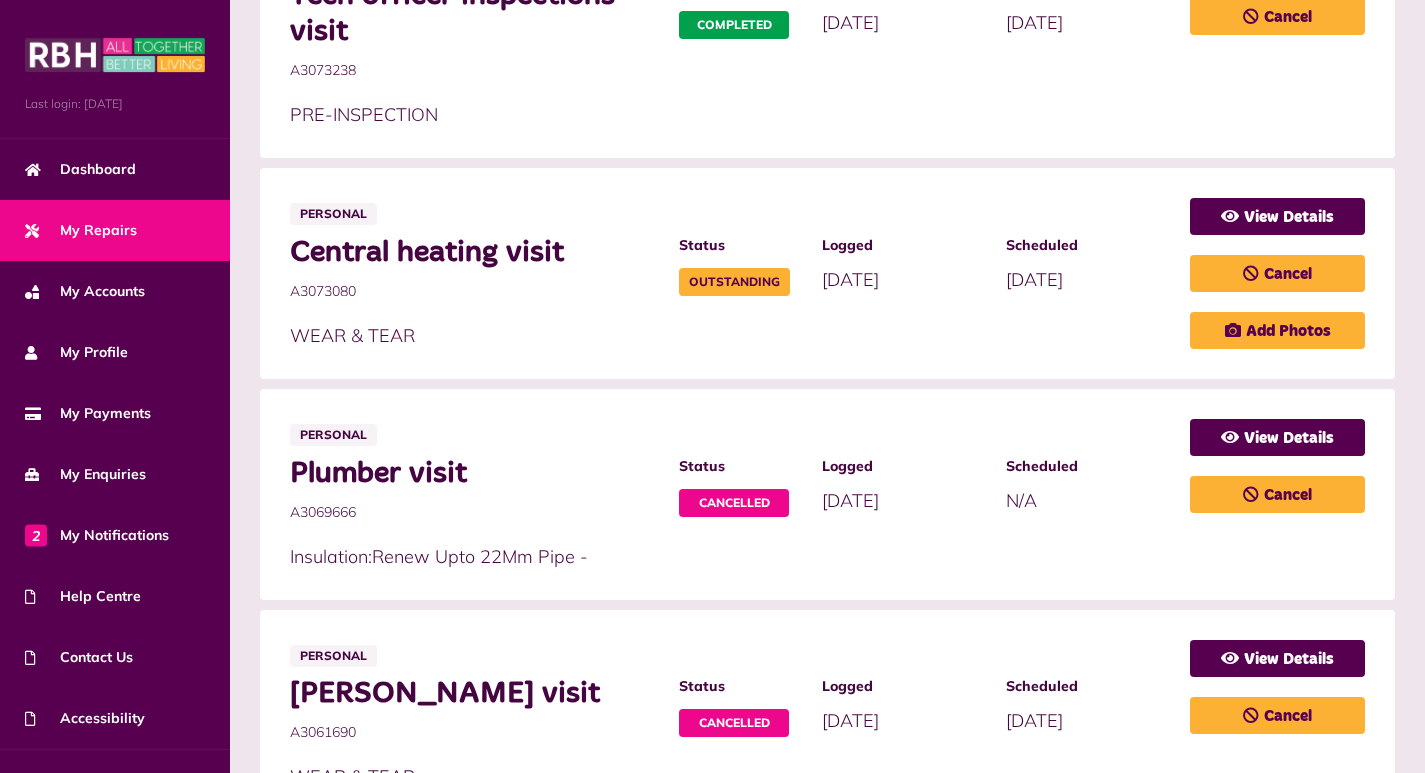 scroll, scrollTop: 1300, scrollLeft: 0, axis: vertical 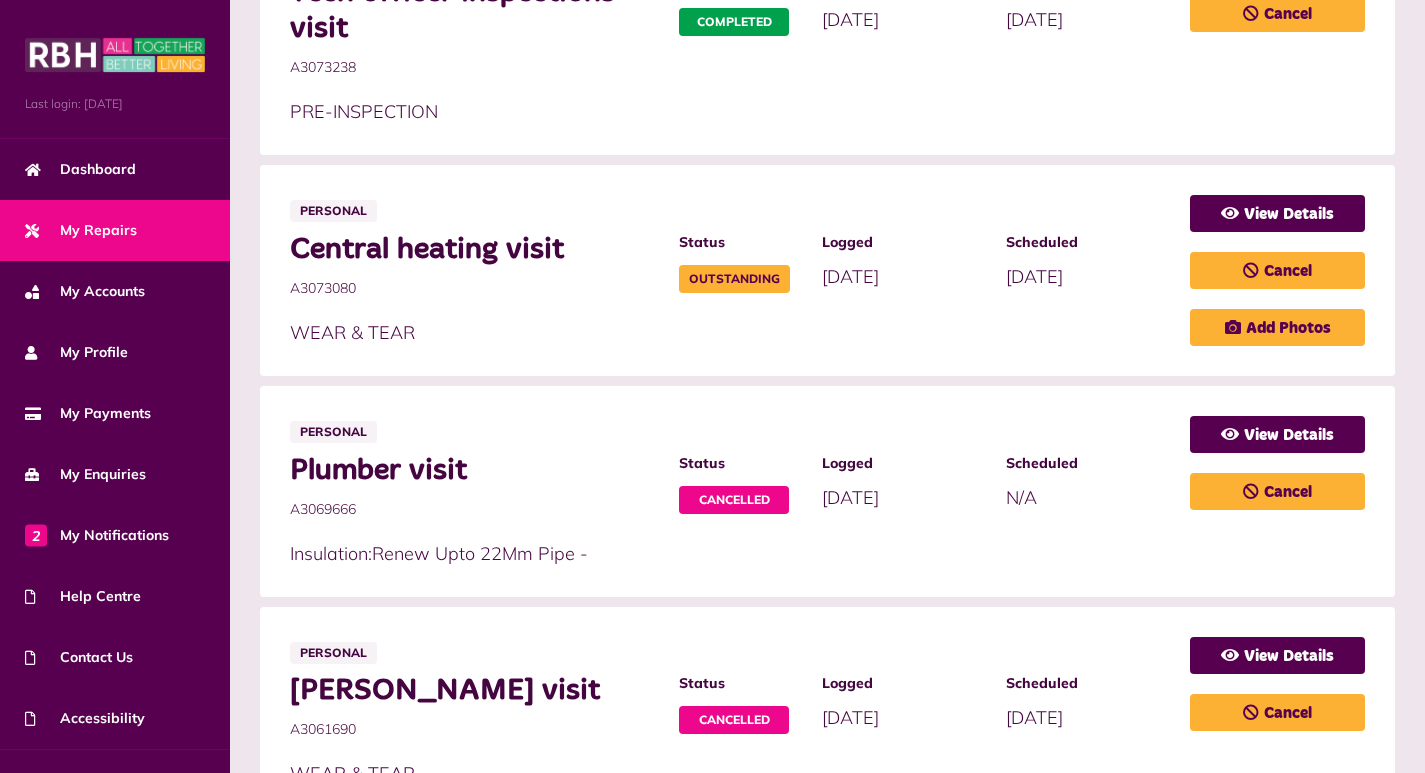 click on "[DATE]" at bounding box center (1034, 276) 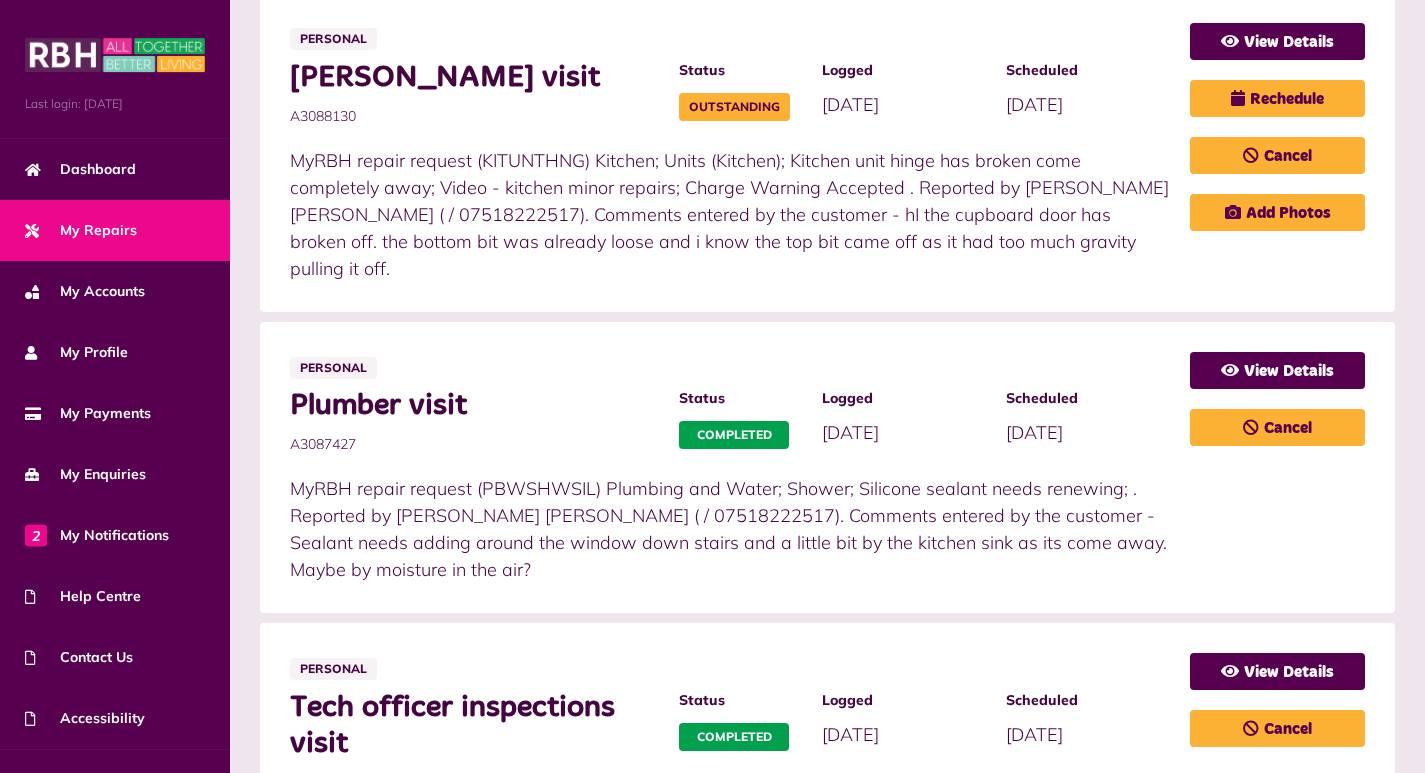scroll, scrollTop: 700, scrollLeft: 0, axis: vertical 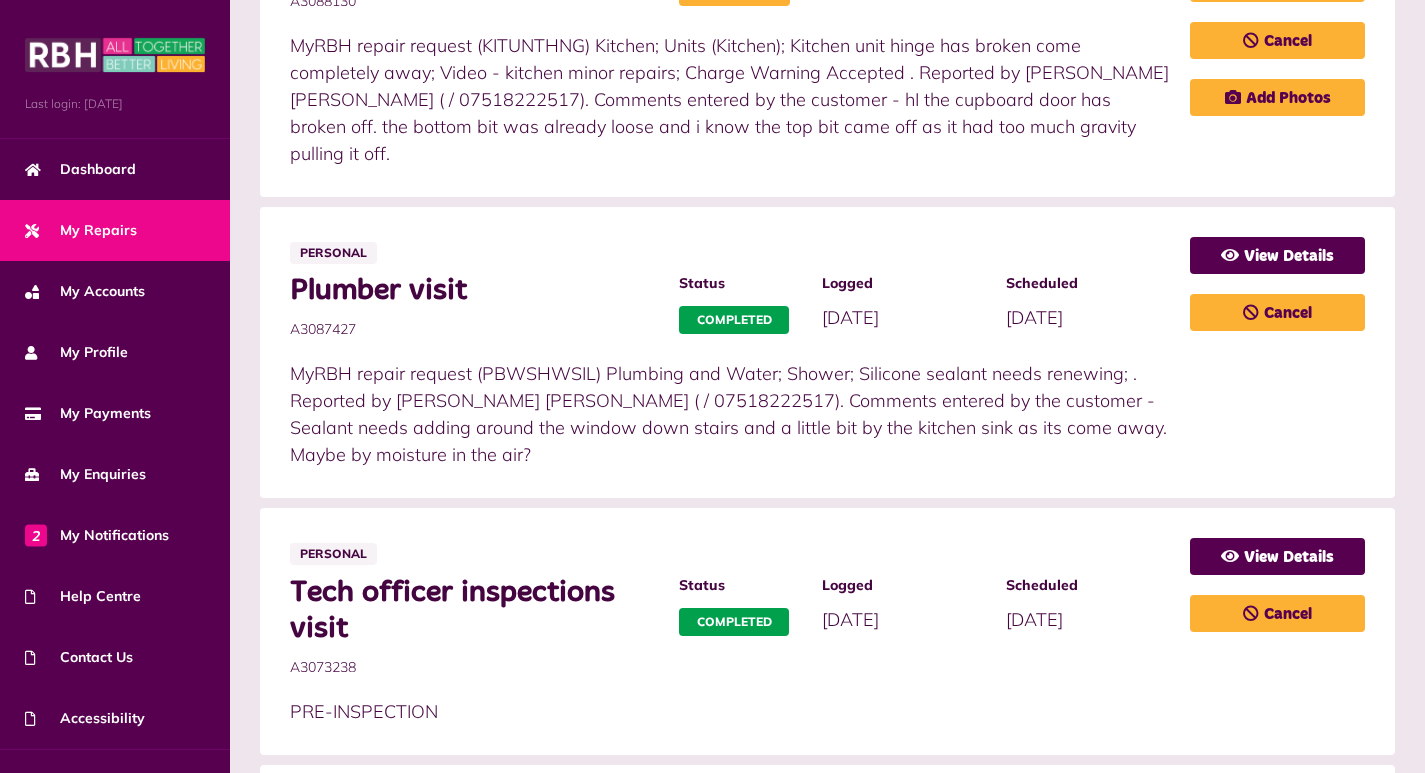 click on "**********" at bounding box center (827, 632) 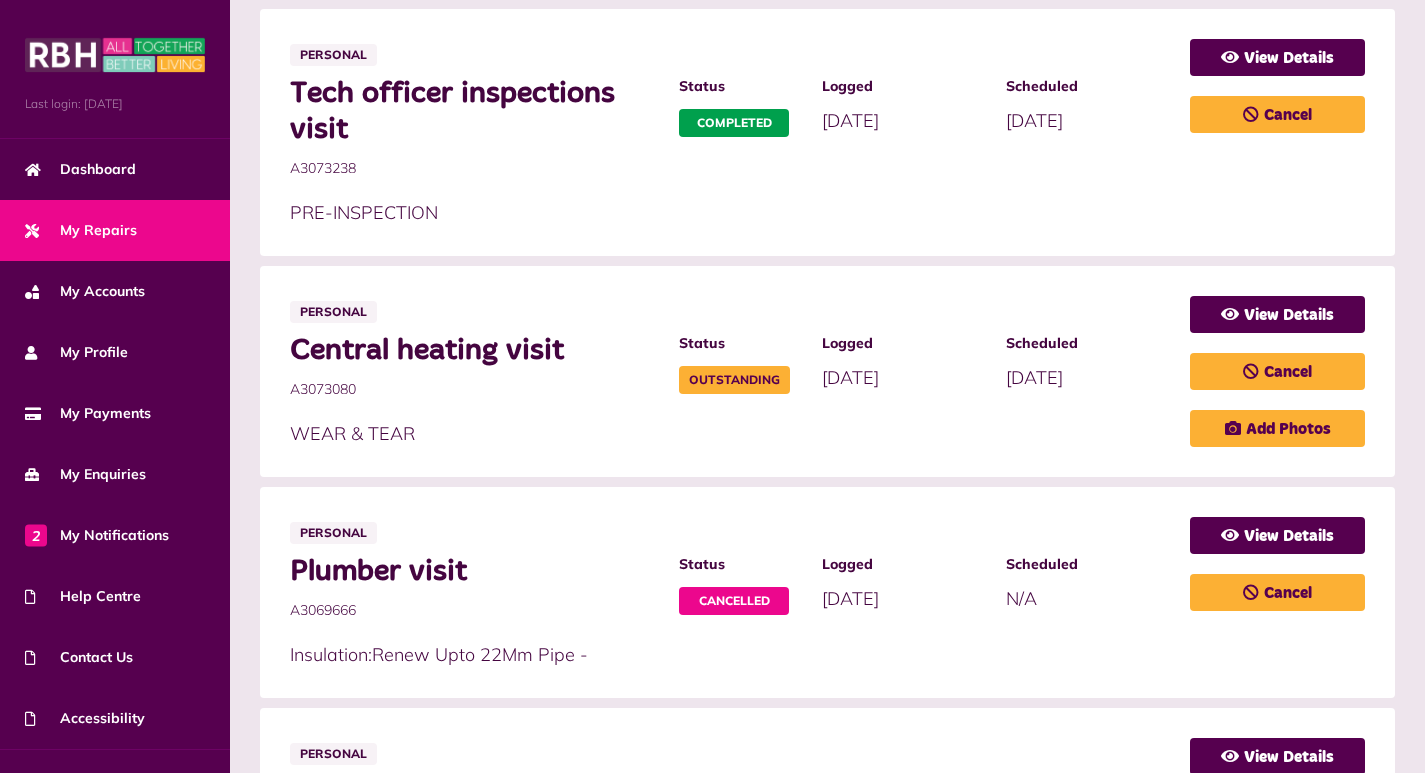 scroll, scrollTop: 1200, scrollLeft: 0, axis: vertical 